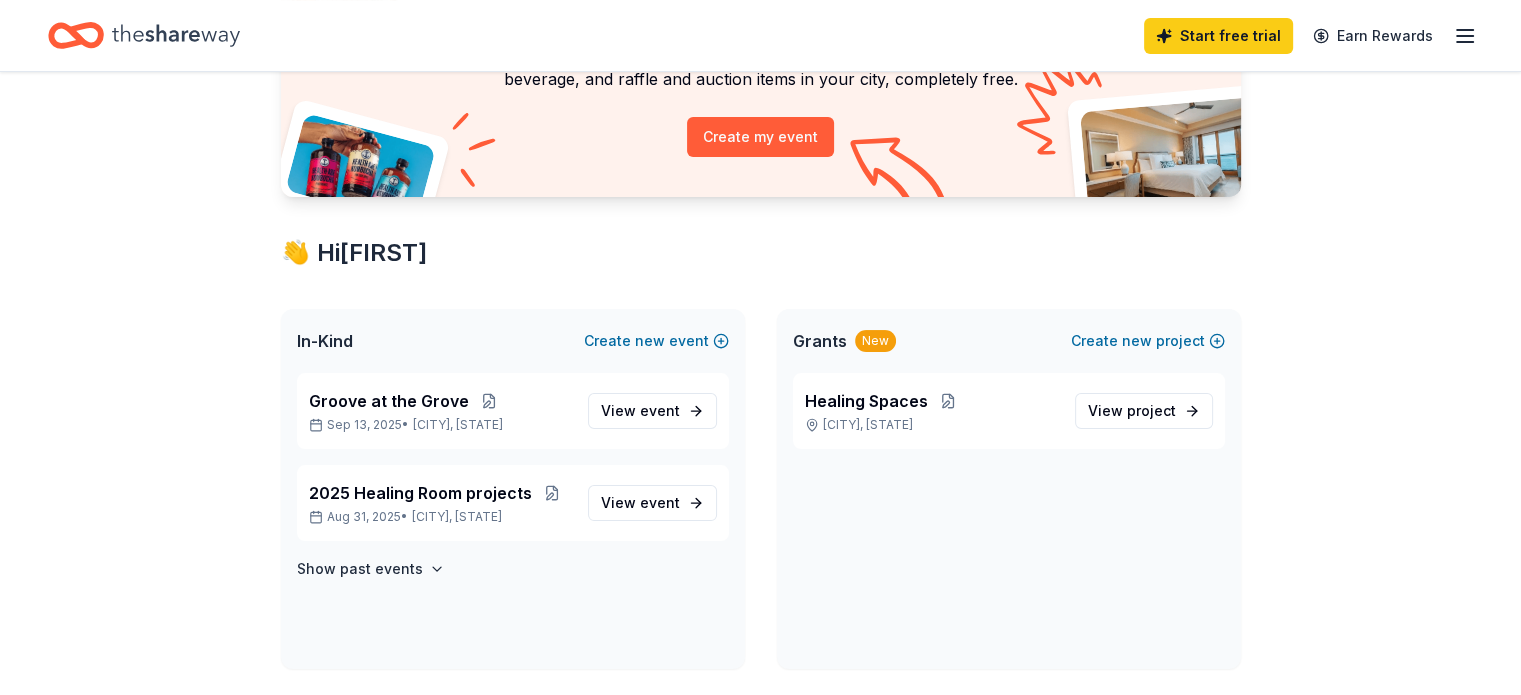 scroll, scrollTop: 239, scrollLeft: 0, axis: vertical 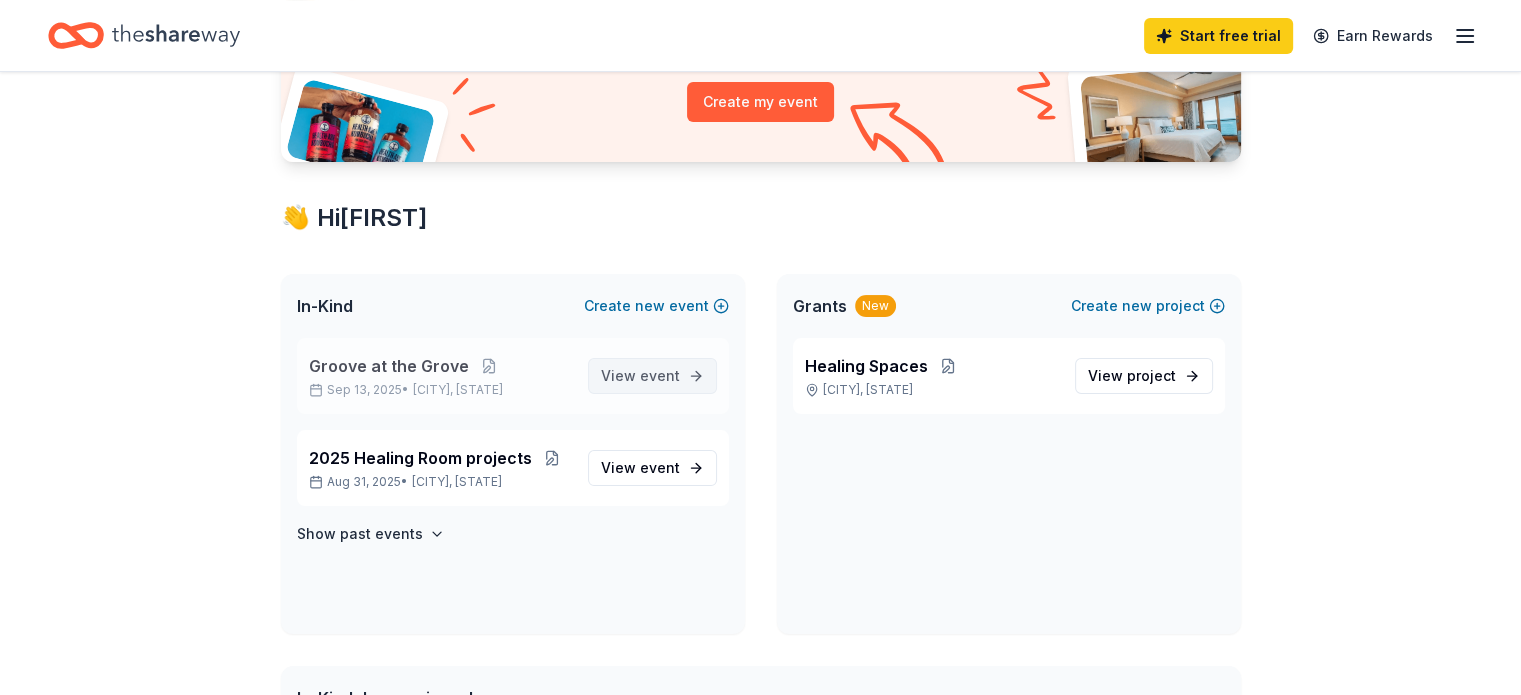 click on "View   event" at bounding box center (640, 376) 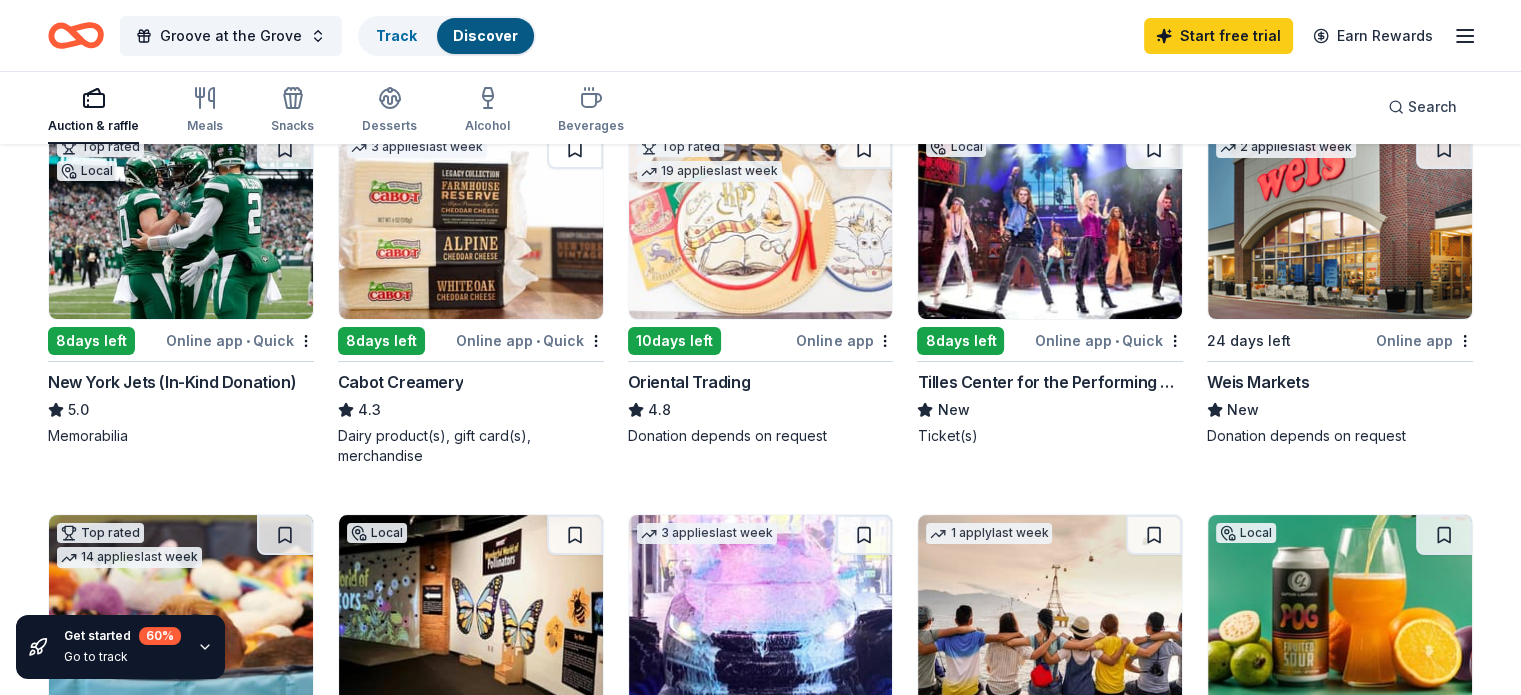 scroll, scrollTop: 238, scrollLeft: 0, axis: vertical 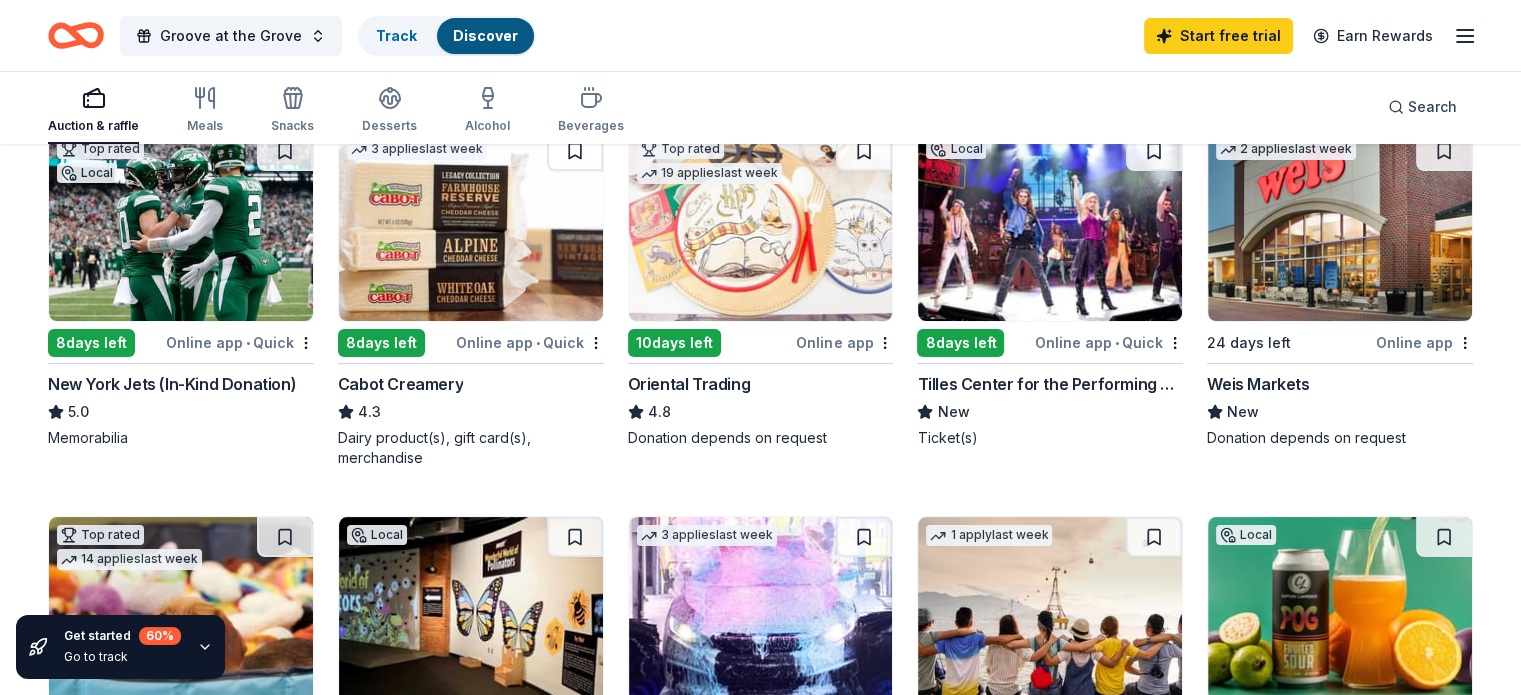 click on "Weis Markets" at bounding box center (1258, 384) 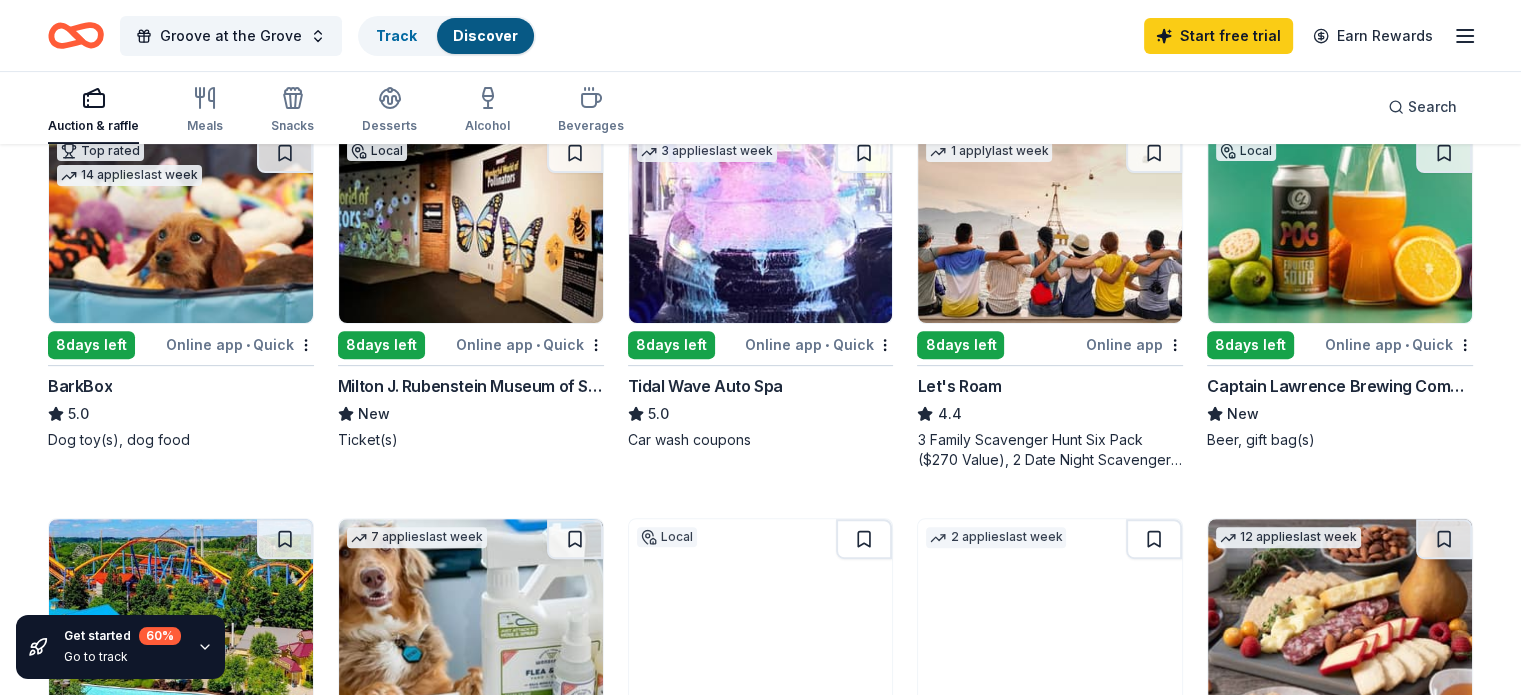 scroll, scrollTop: 620, scrollLeft: 0, axis: vertical 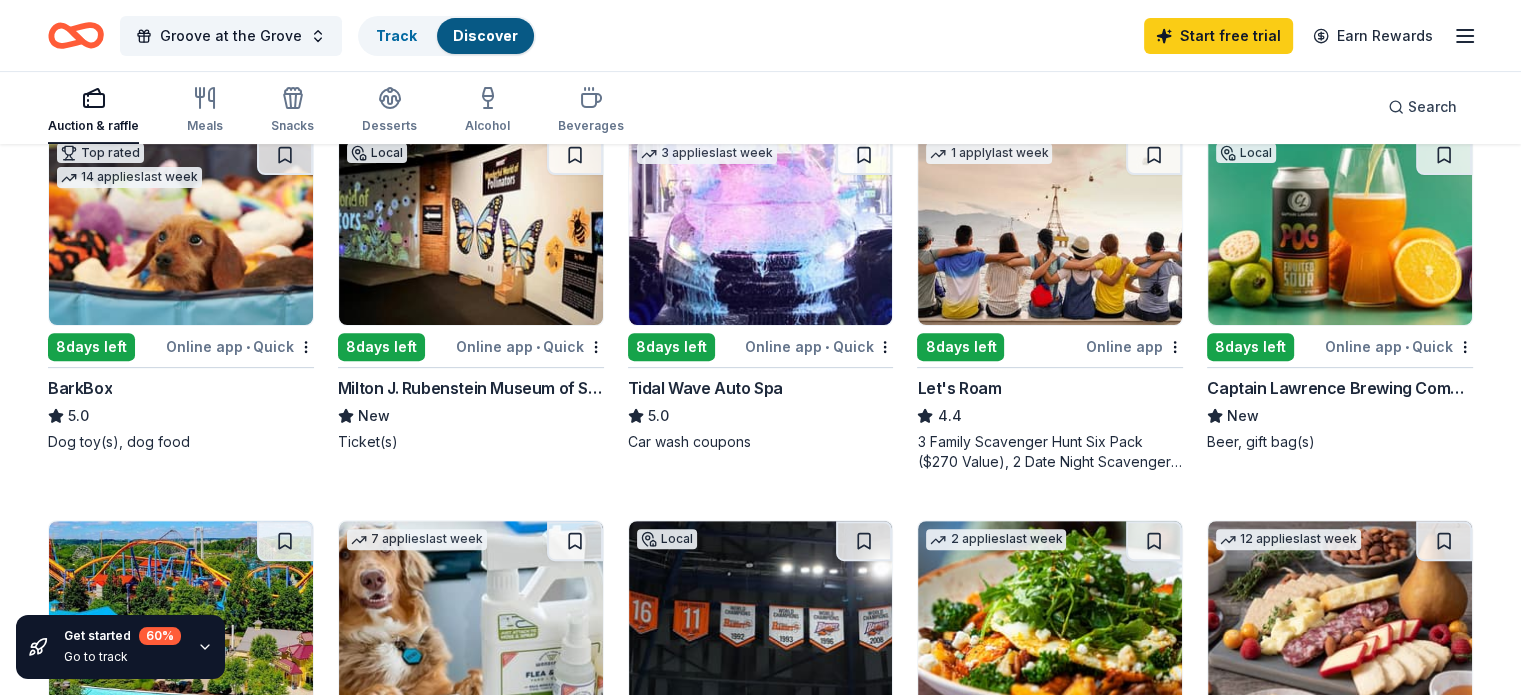 click on "BarkBox" at bounding box center (80, 388) 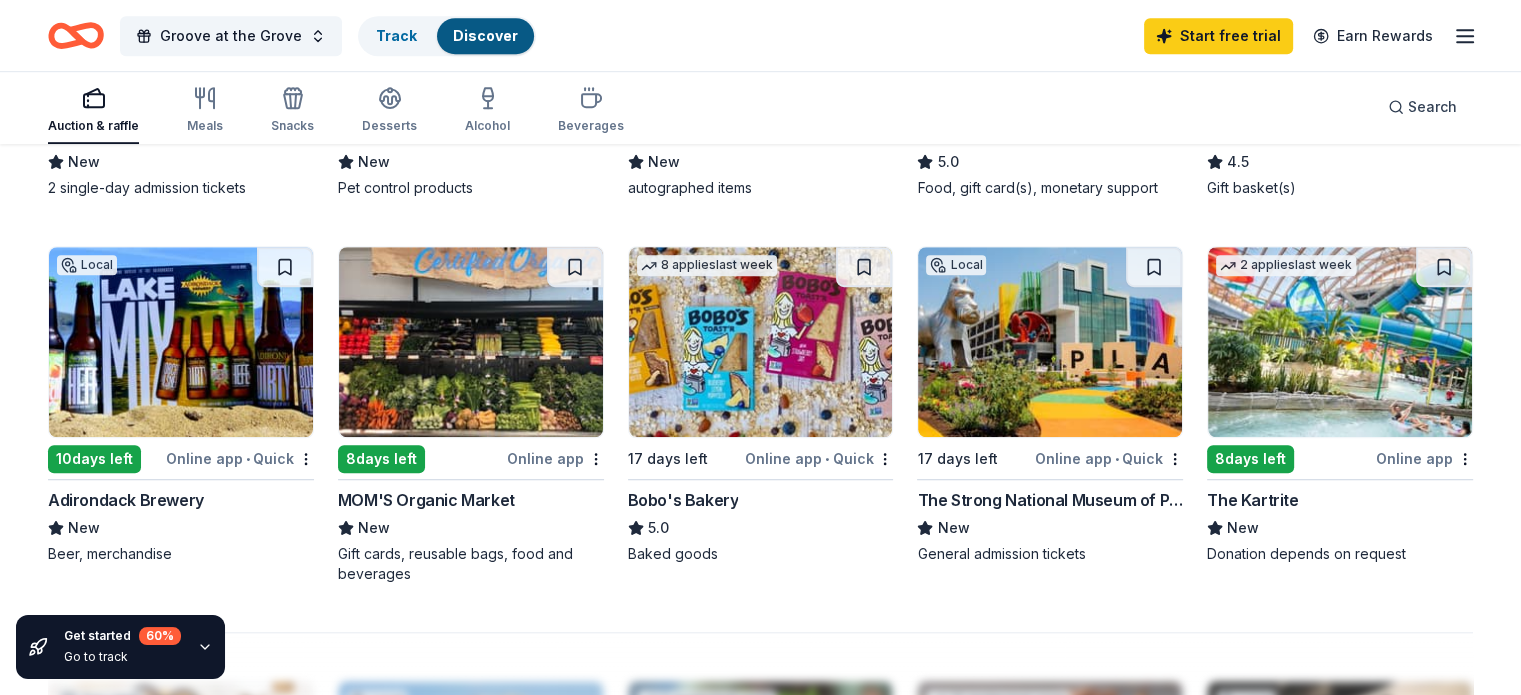 scroll, scrollTop: 1262, scrollLeft: 0, axis: vertical 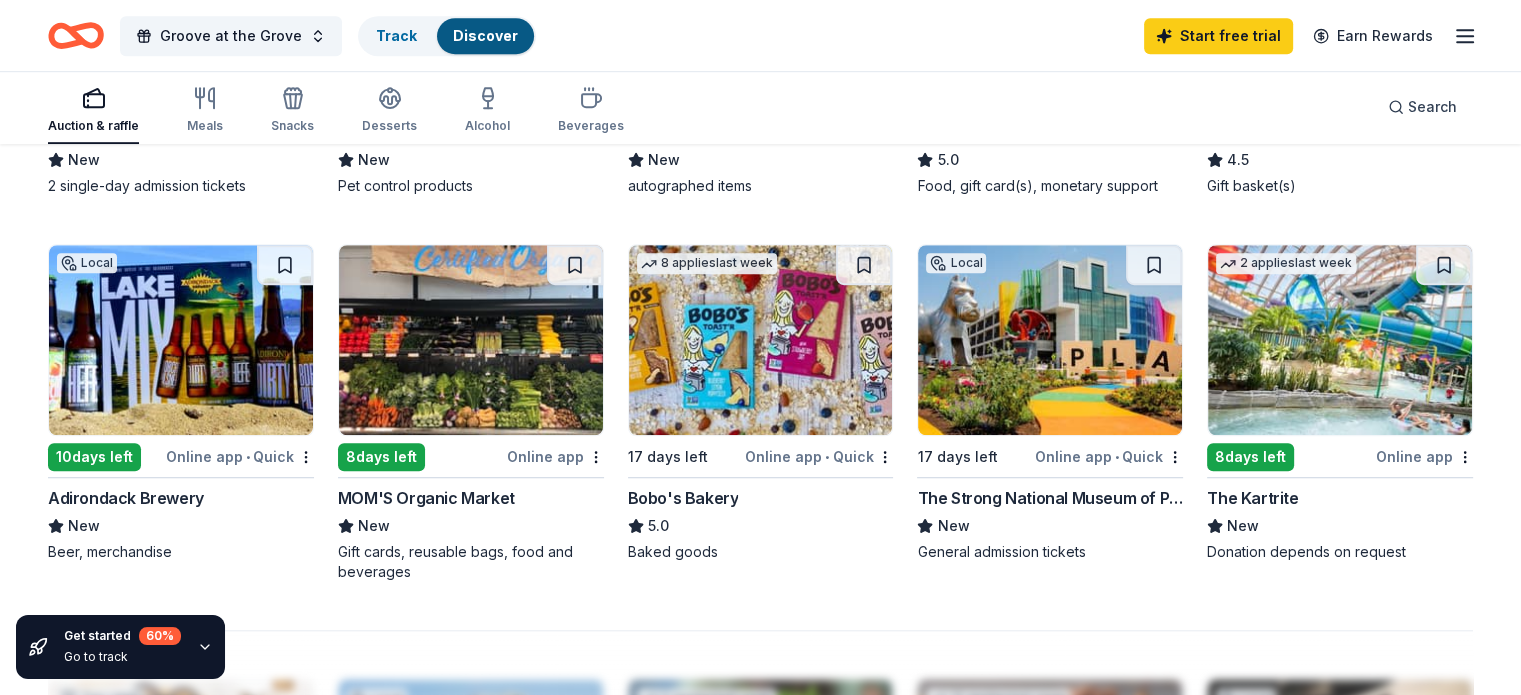 click at bounding box center [761, 340] 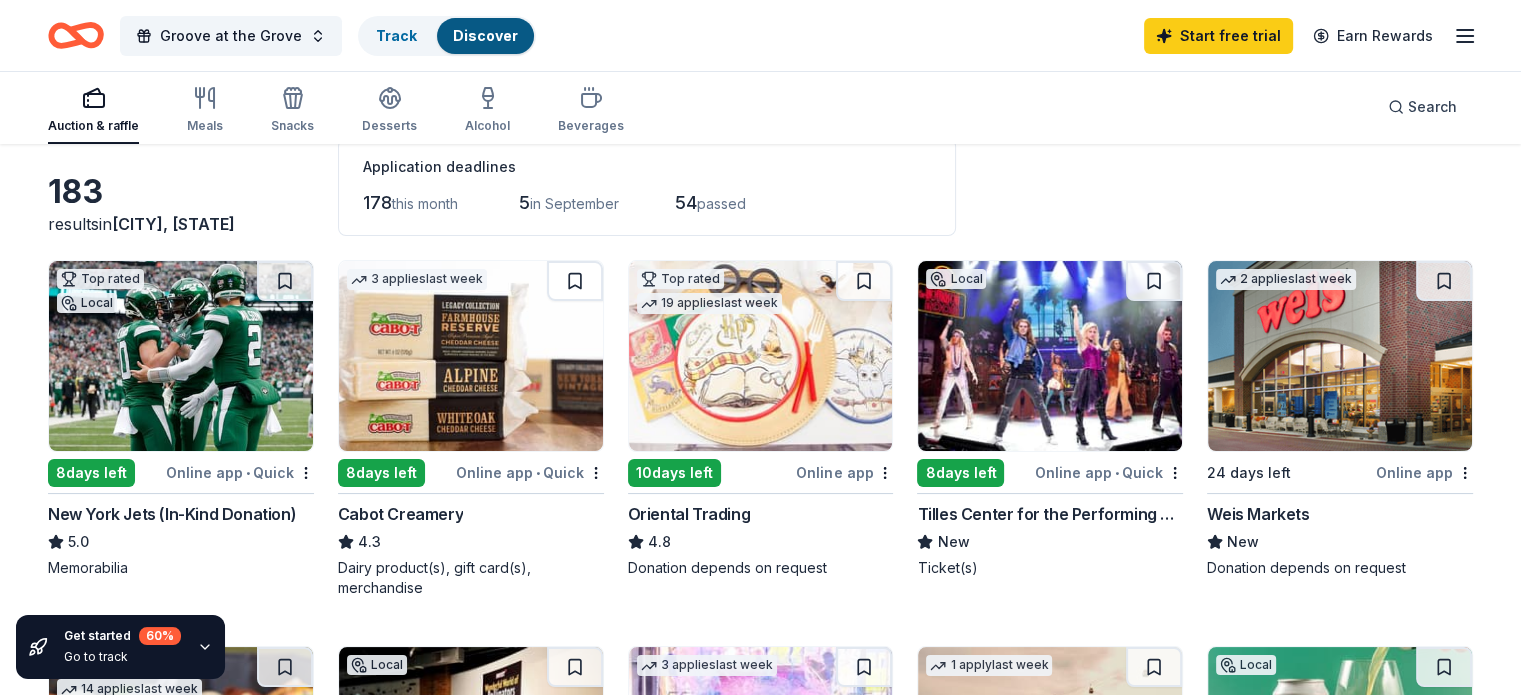 scroll, scrollTop: 56, scrollLeft: 0, axis: vertical 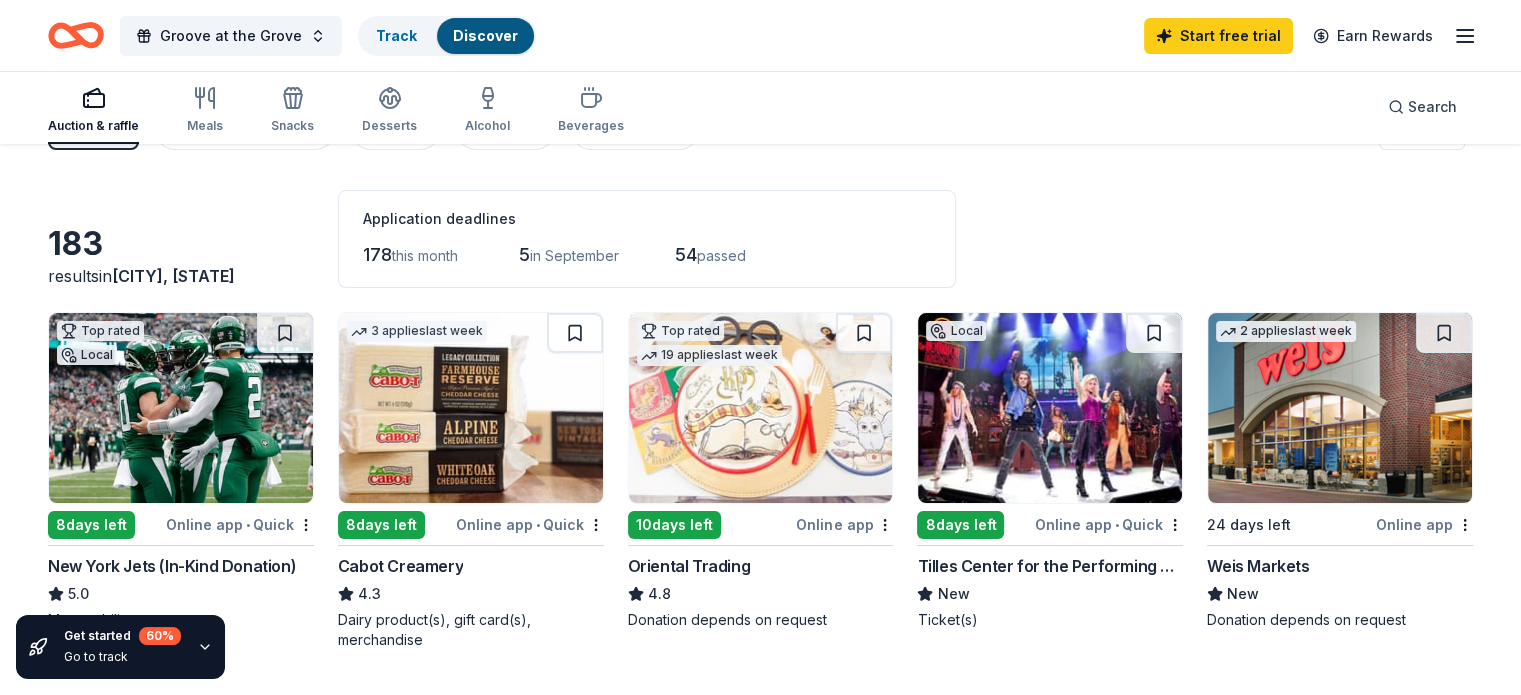click on "Oriental Trading" at bounding box center [689, 566] 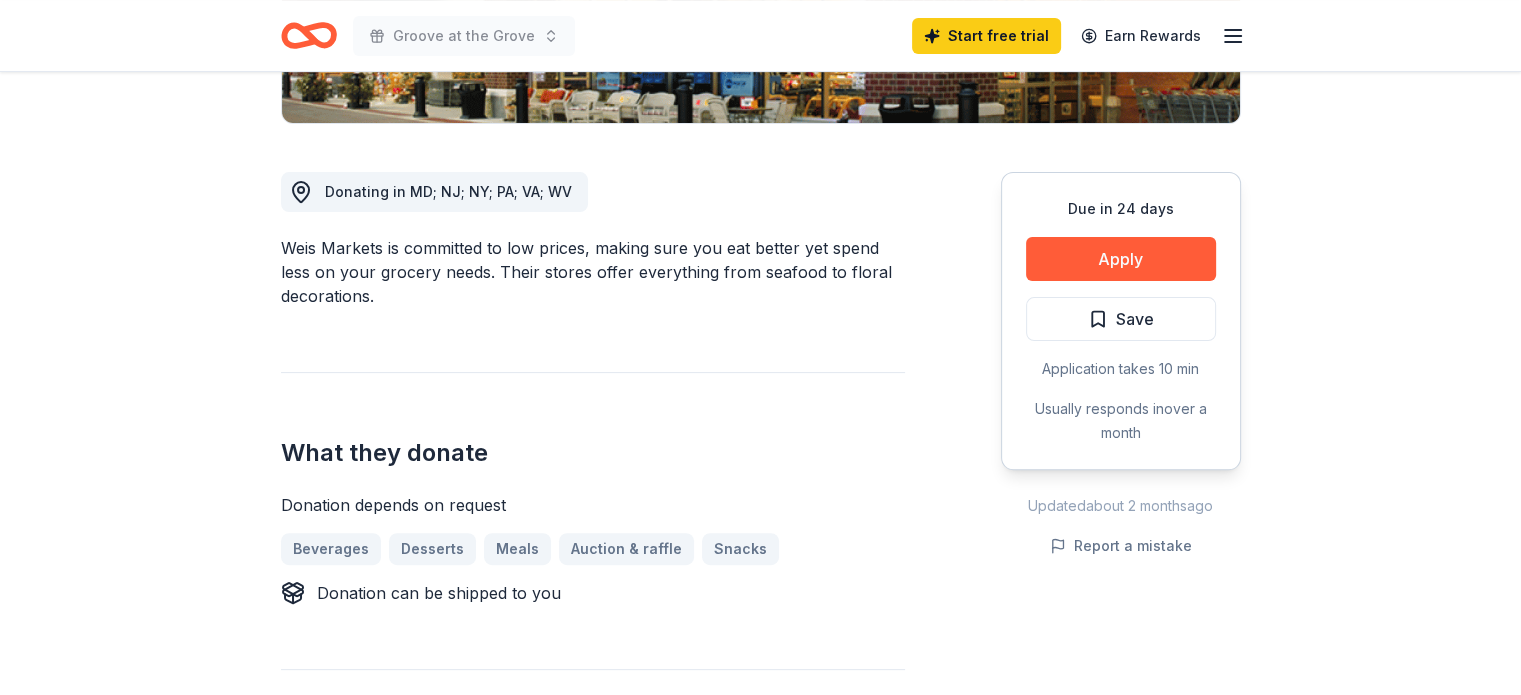 scroll, scrollTop: 486, scrollLeft: 0, axis: vertical 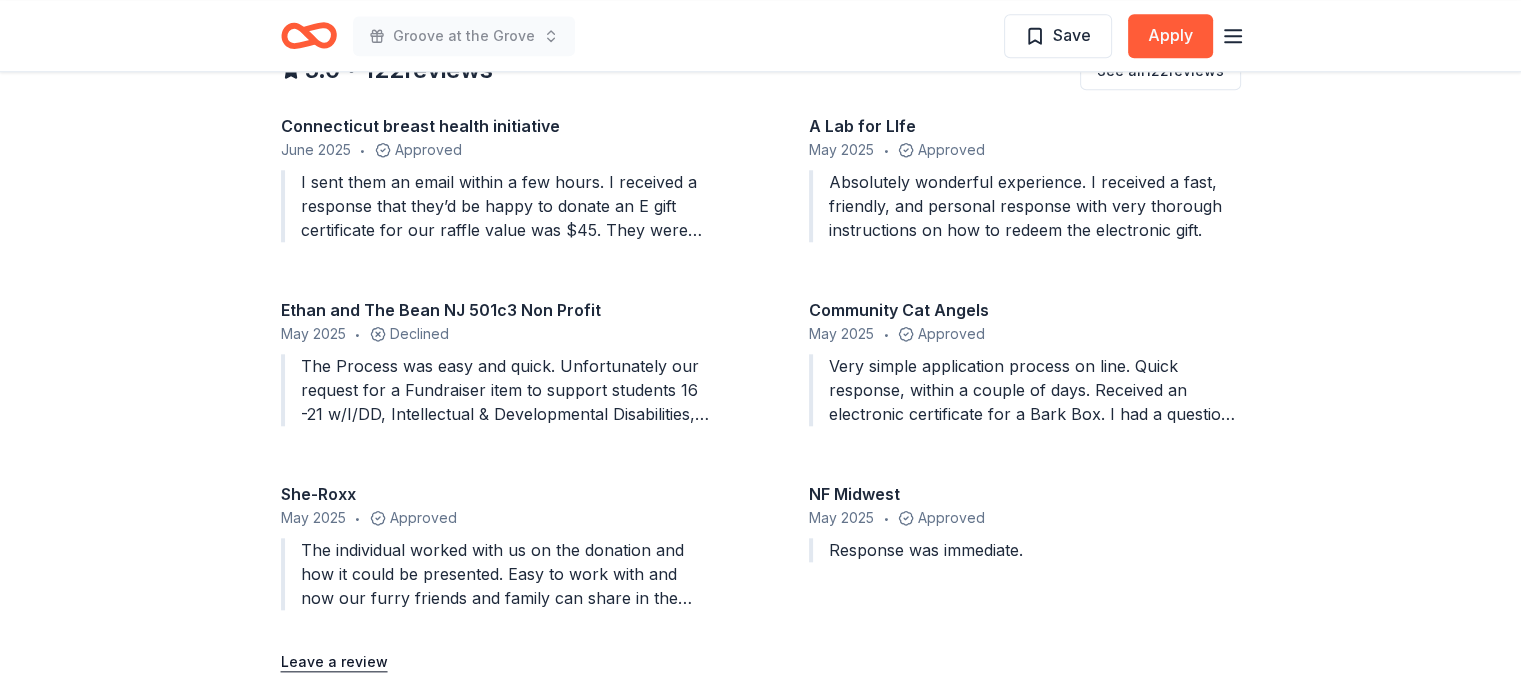 click on "A Lab for LIfe" at bounding box center (1025, 126) 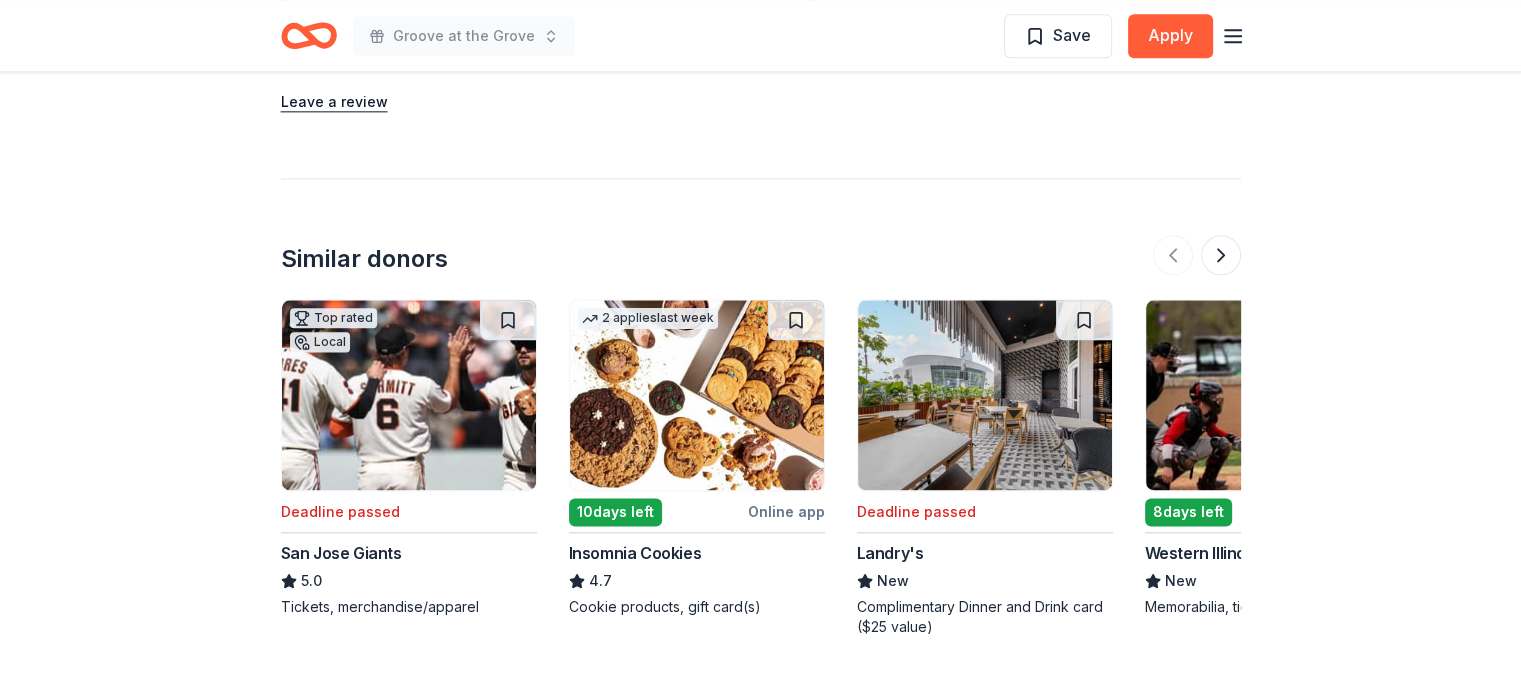 scroll, scrollTop: 2548, scrollLeft: 0, axis: vertical 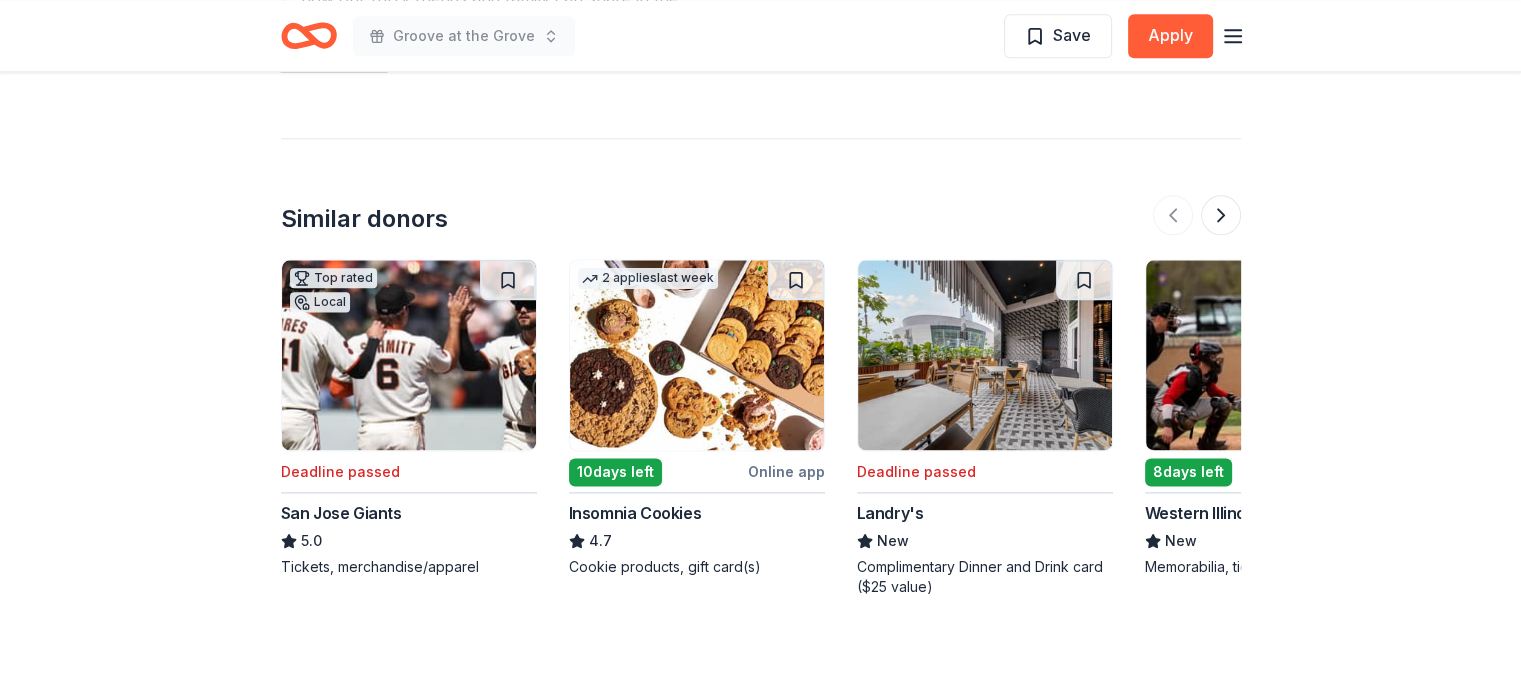 click on "Insomnia Cookies" at bounding box center [635, 513] 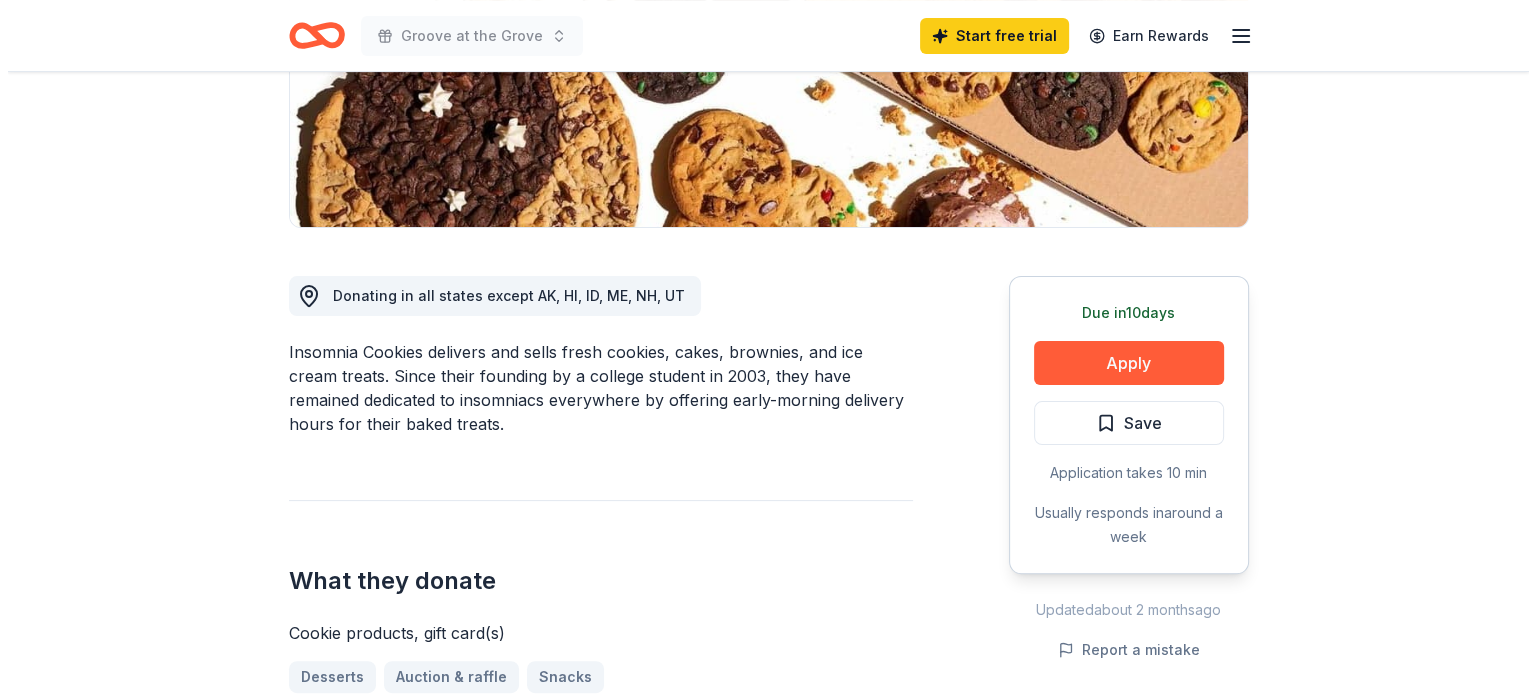 scroll, scrollTop: 374, scrollLeft: 0, axis: vertical 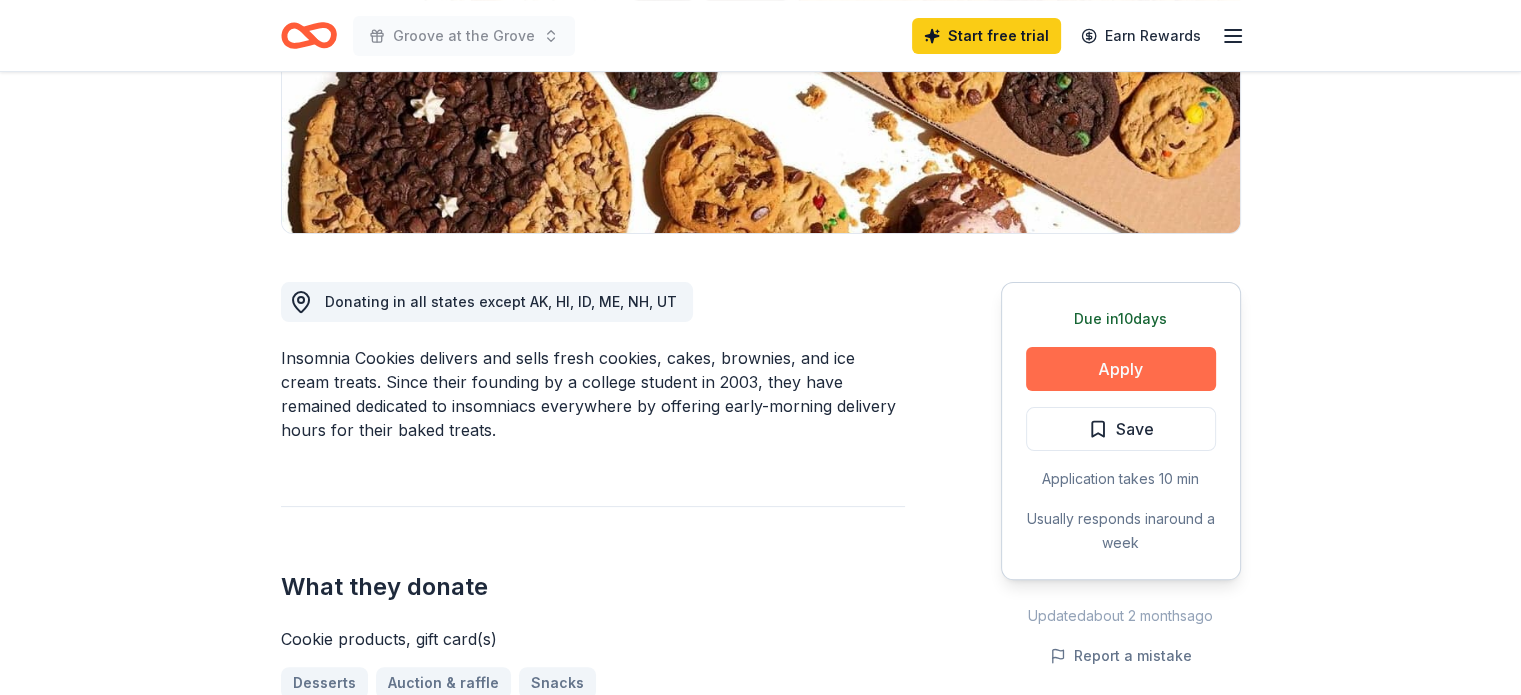 click on "Apply" at bounding box center (1121, 369) 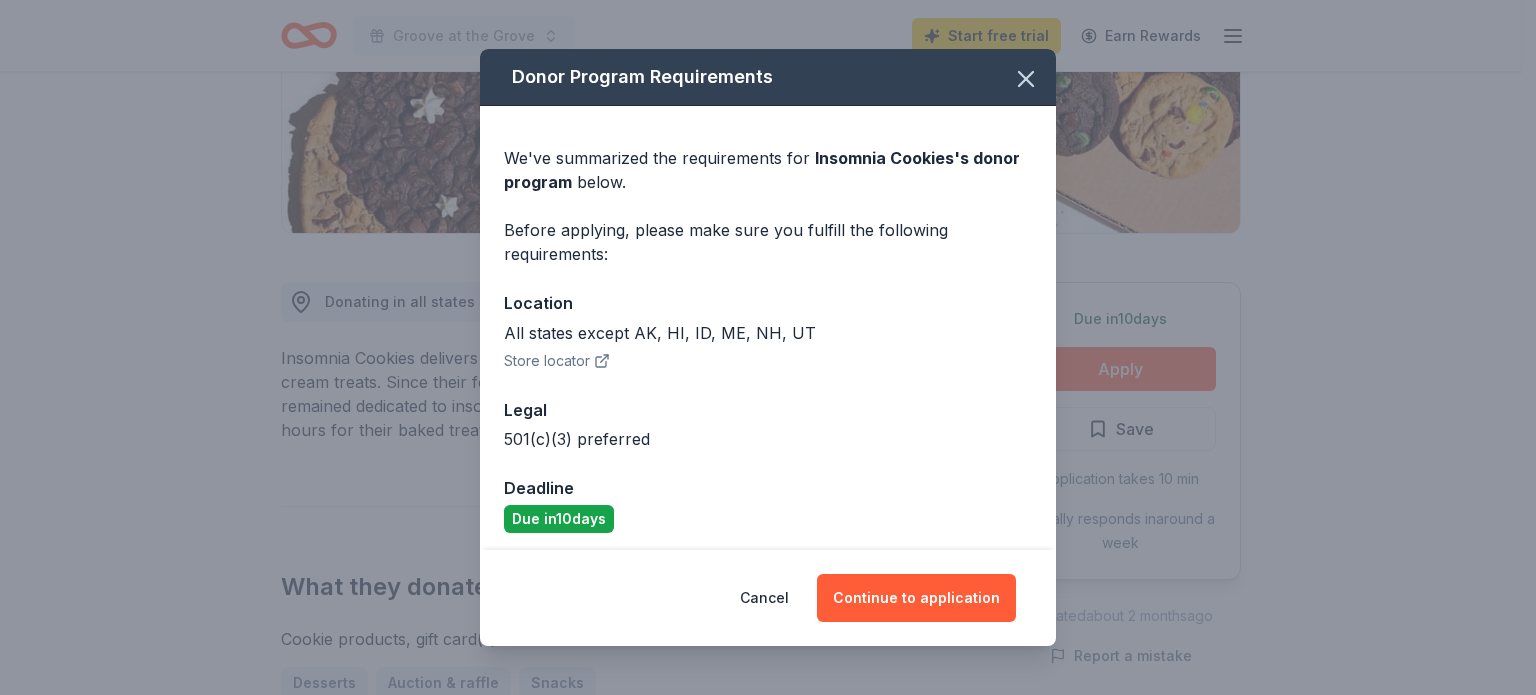 scroll, scrollTop: 6, scrollLeft: 0, axis: vertical 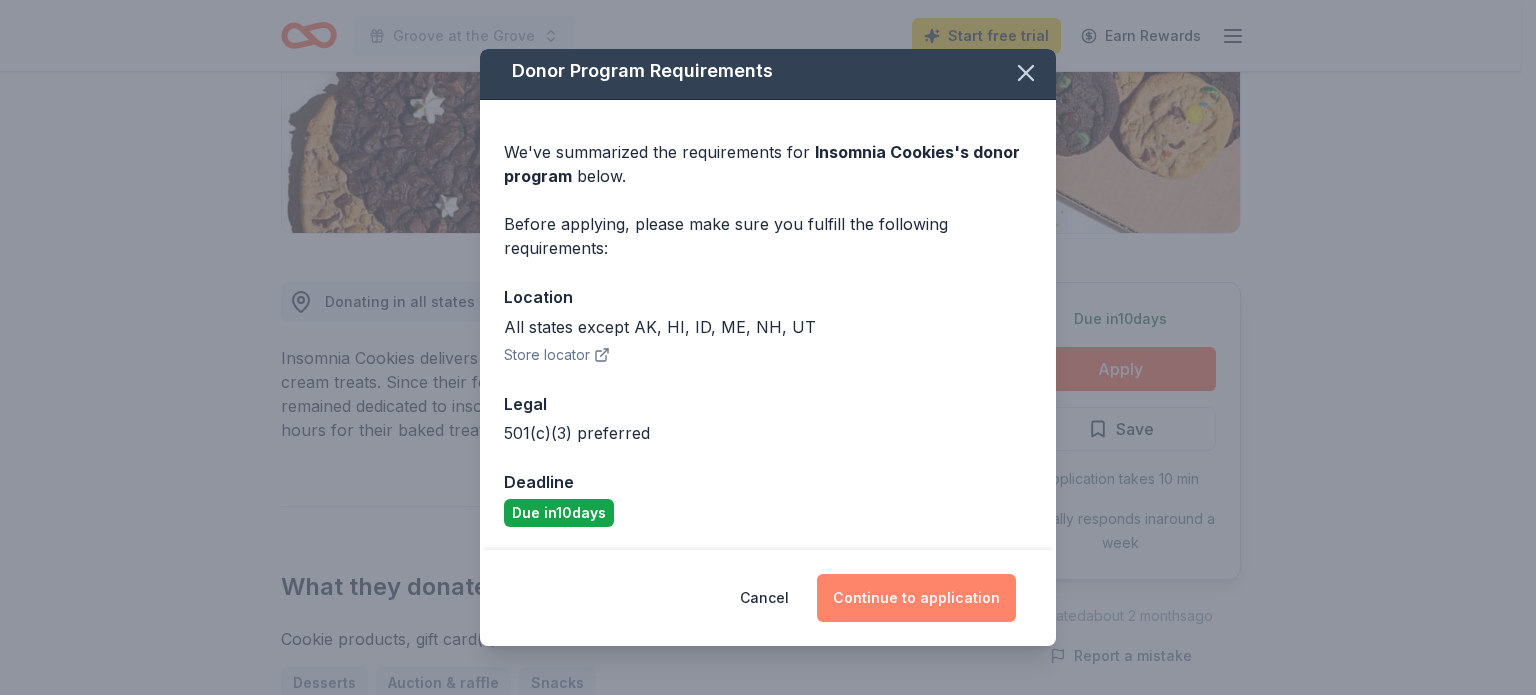 click on "Continue to application" at bounding box center (916, 598) 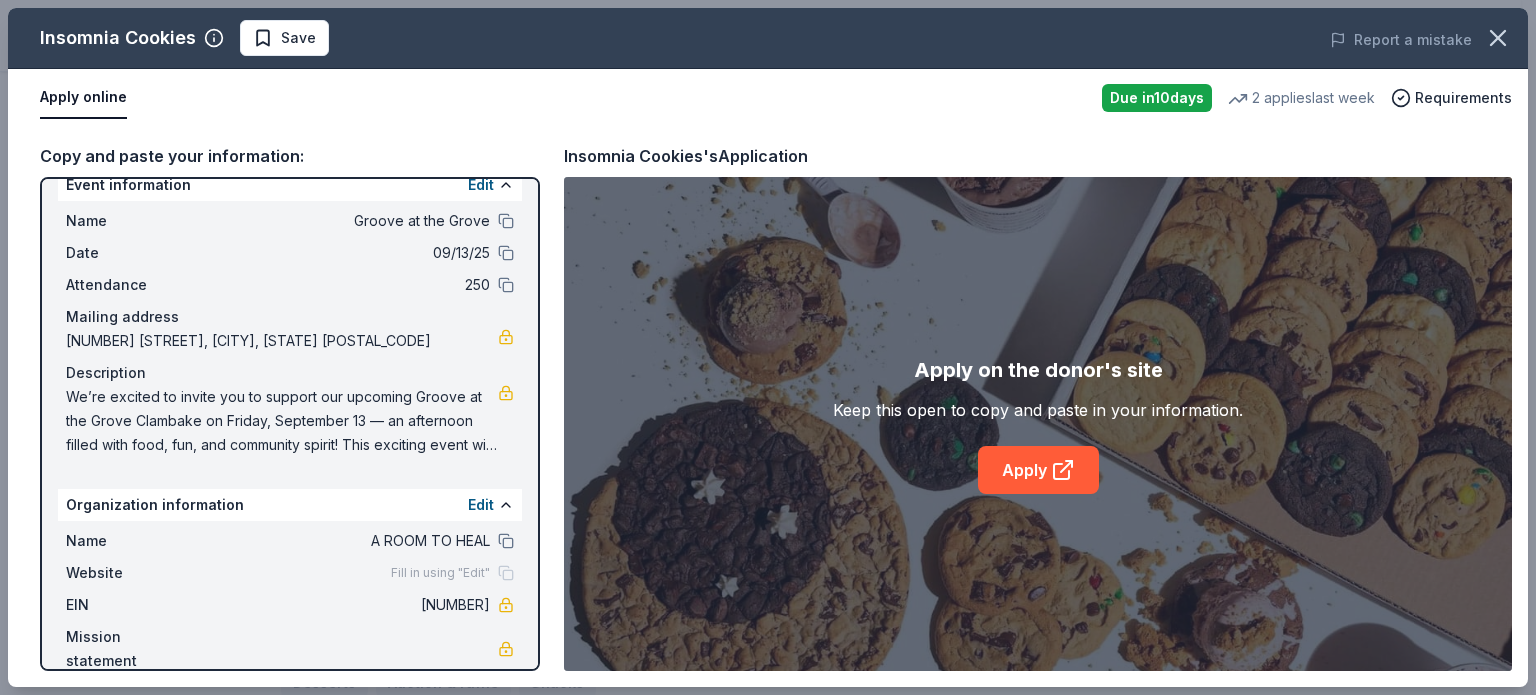 scroll, scrollTop: 52, scrollLeft: 0, axis: vertical 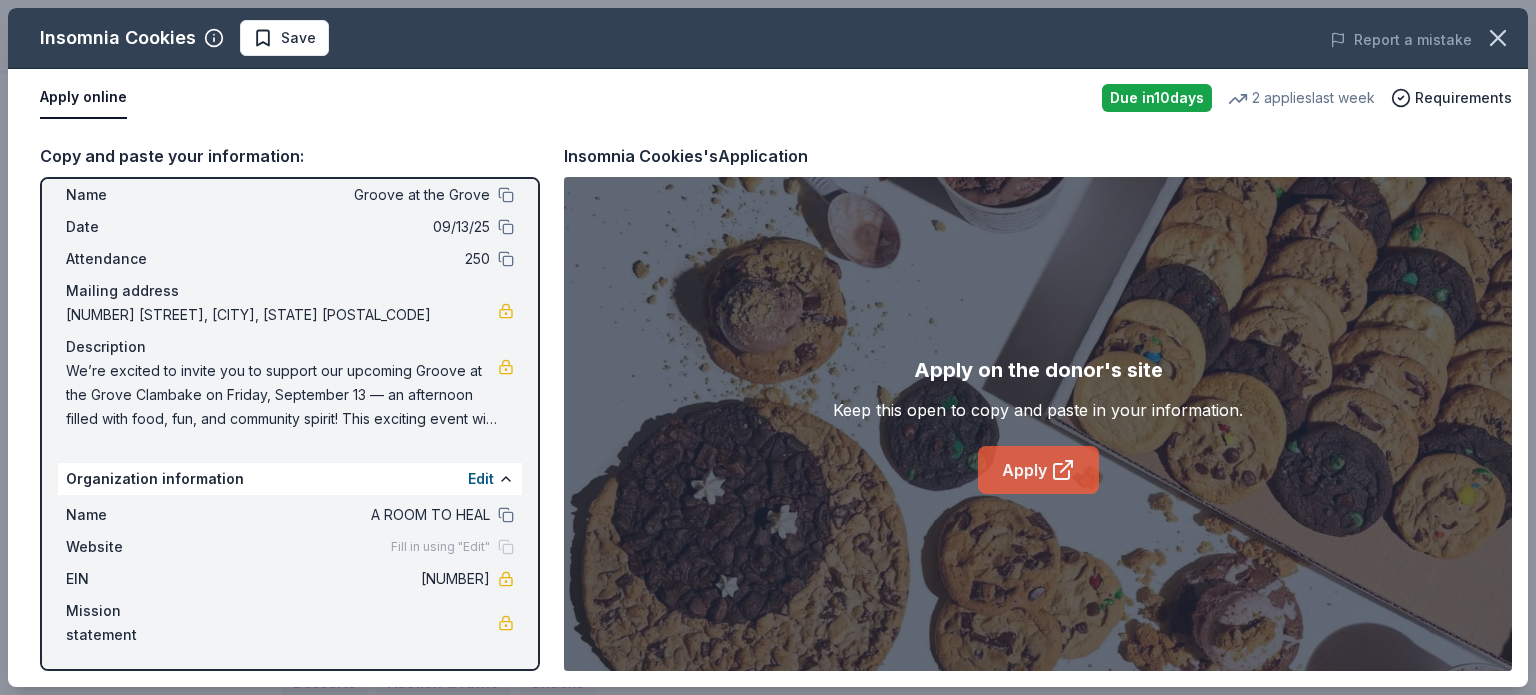 click on "Apply" at bounding box center [1038, 470] 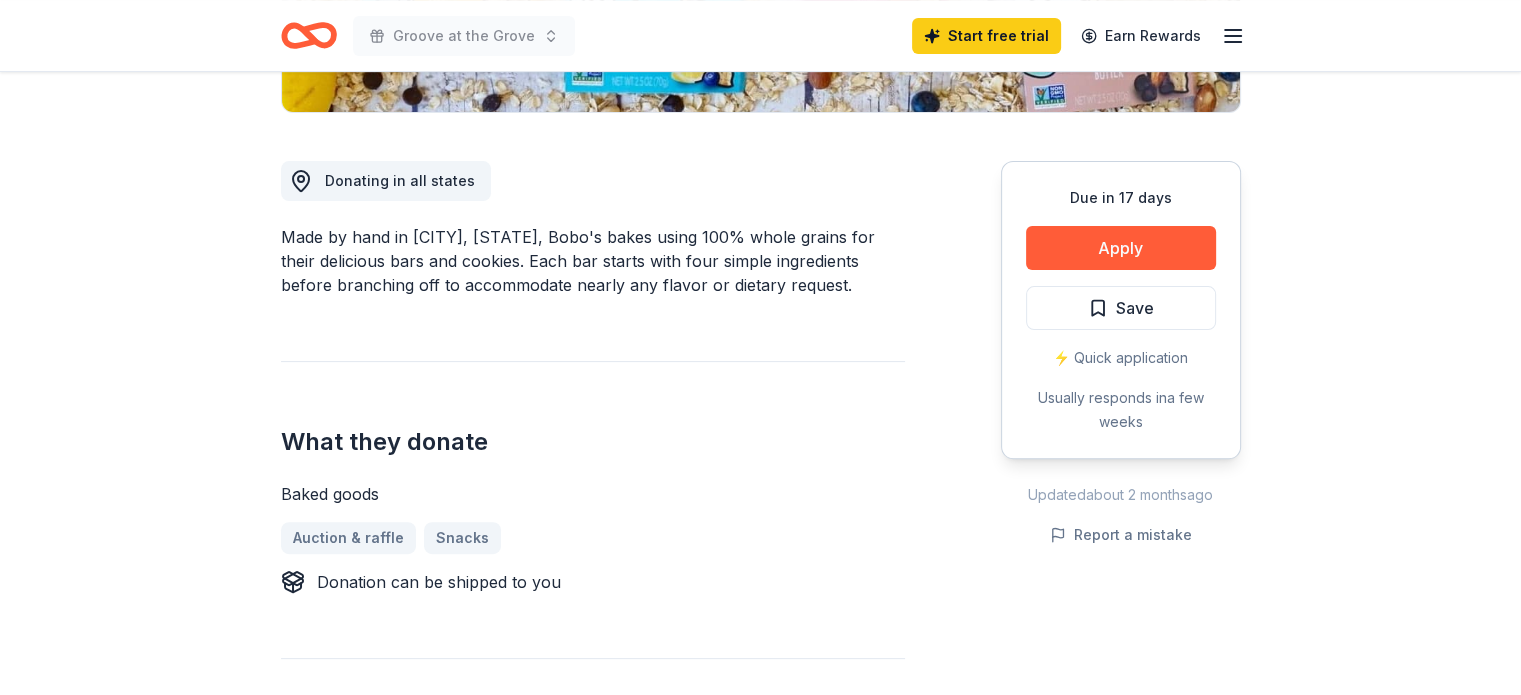 scroll, scrollTop: 494, scrollLeft: 0, axis: vertical 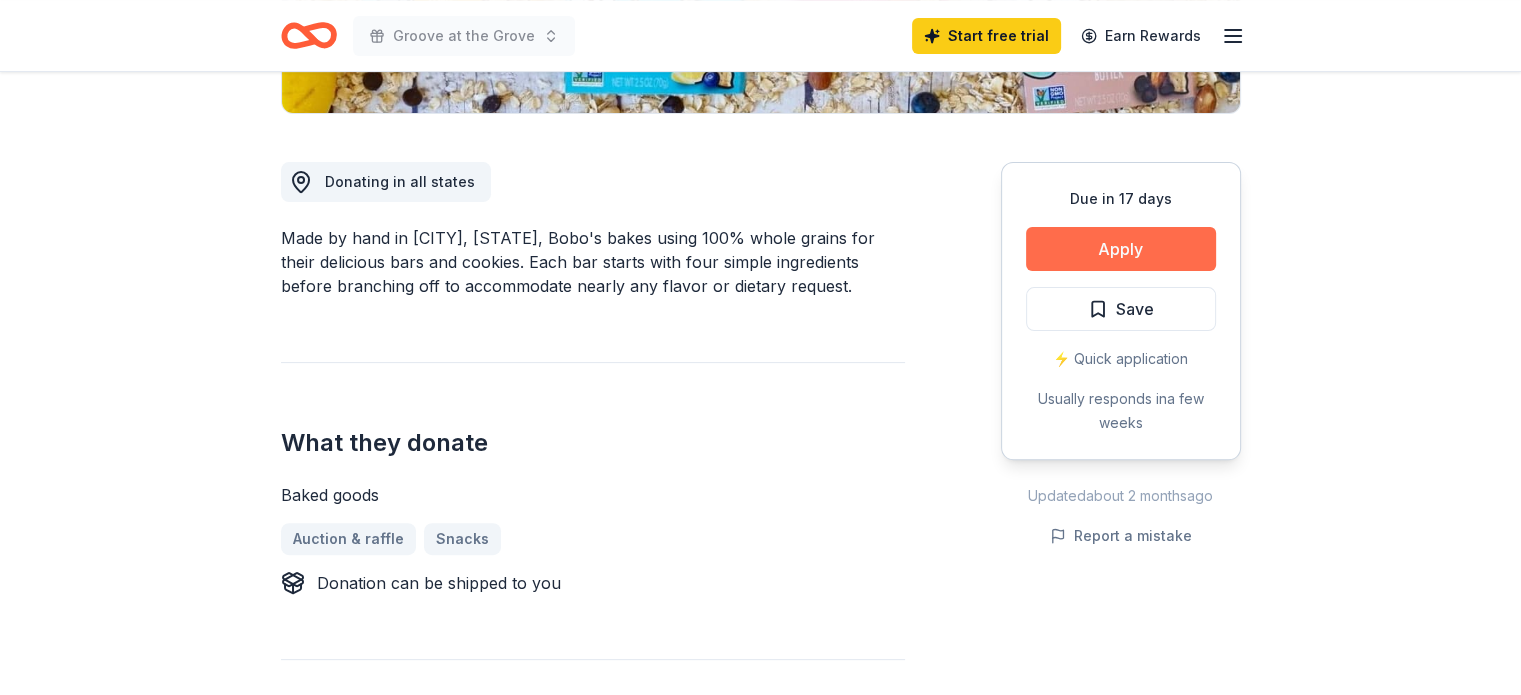 click on "Apply" at bounding box center (1121, 249) 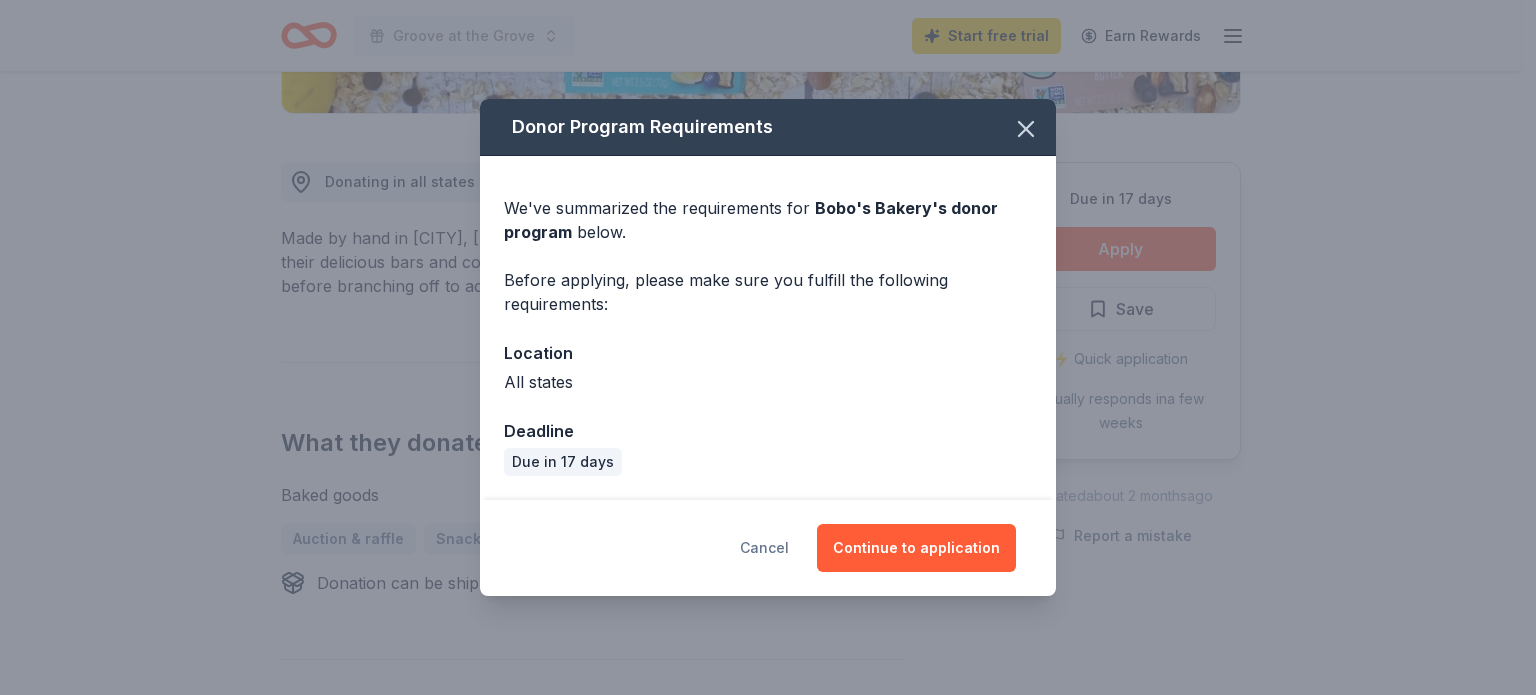 click on "Cancel" at bounding box center (764, 548) 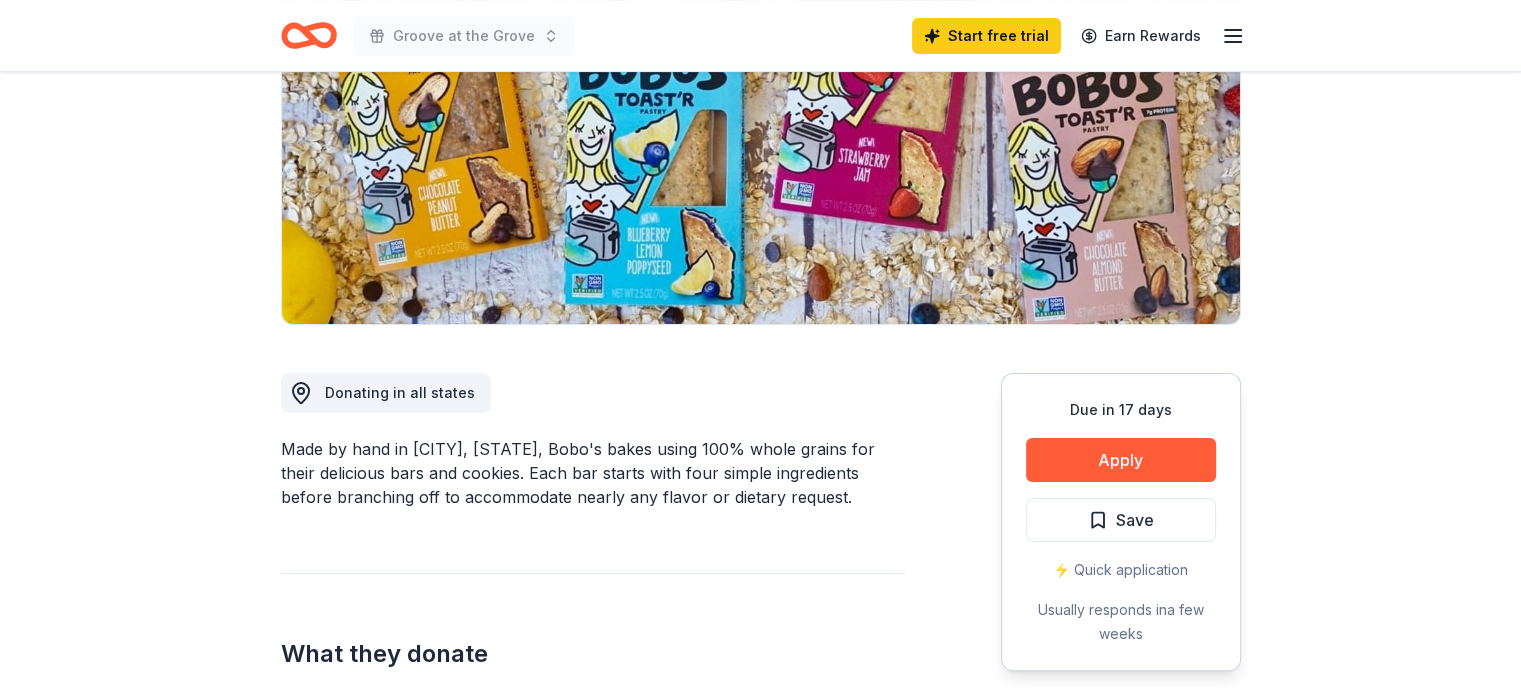 scroll, scrollTop: 216, scrollLeft: 0, axis: vertical 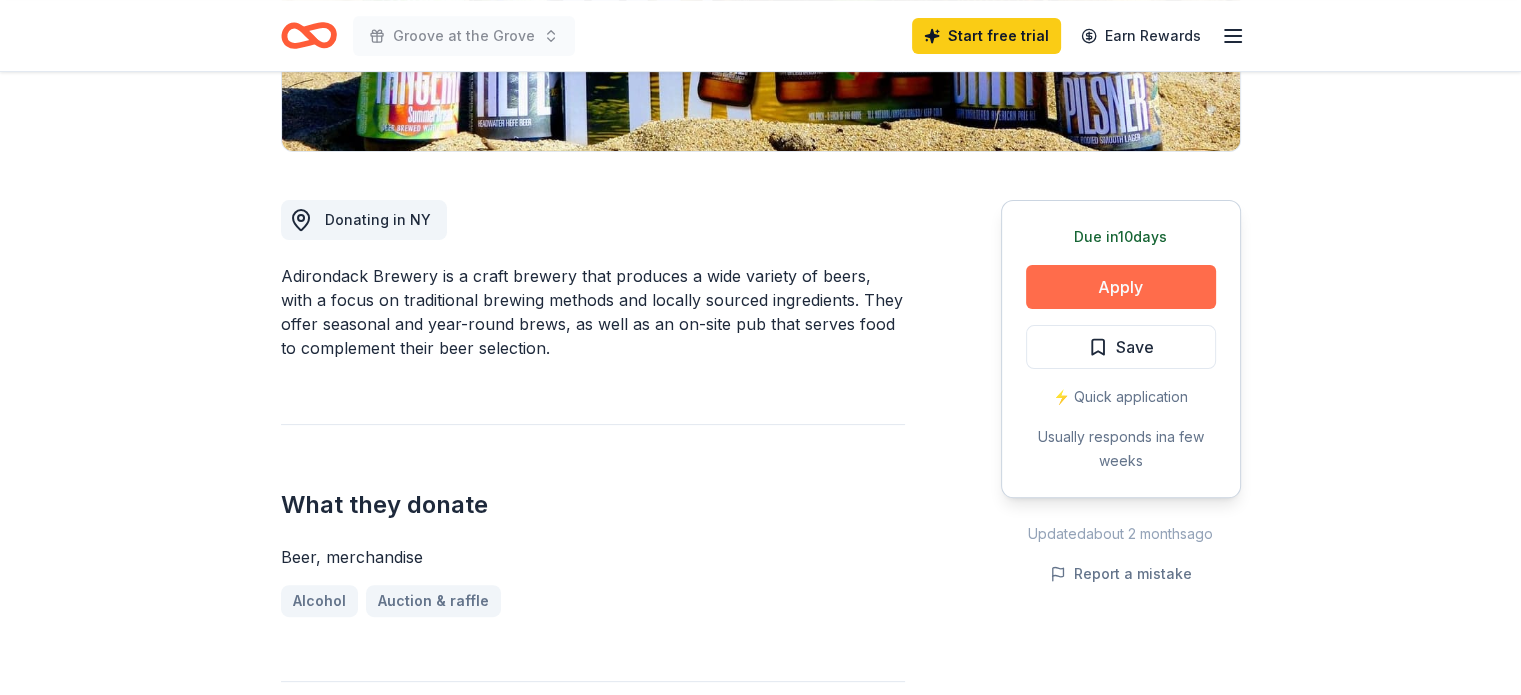click on "Apply" at bounding box center (1121, 287) 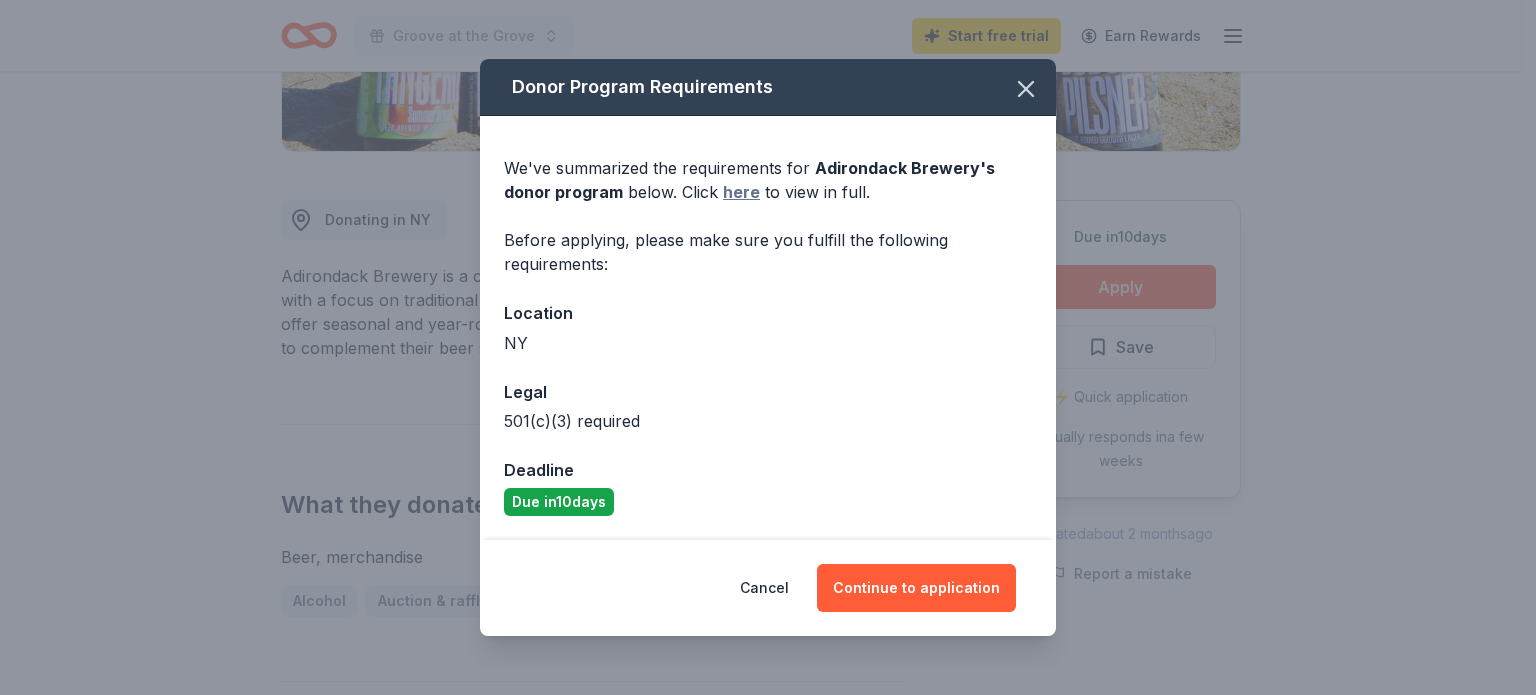 click on "here" at bounding box center (741, 192) 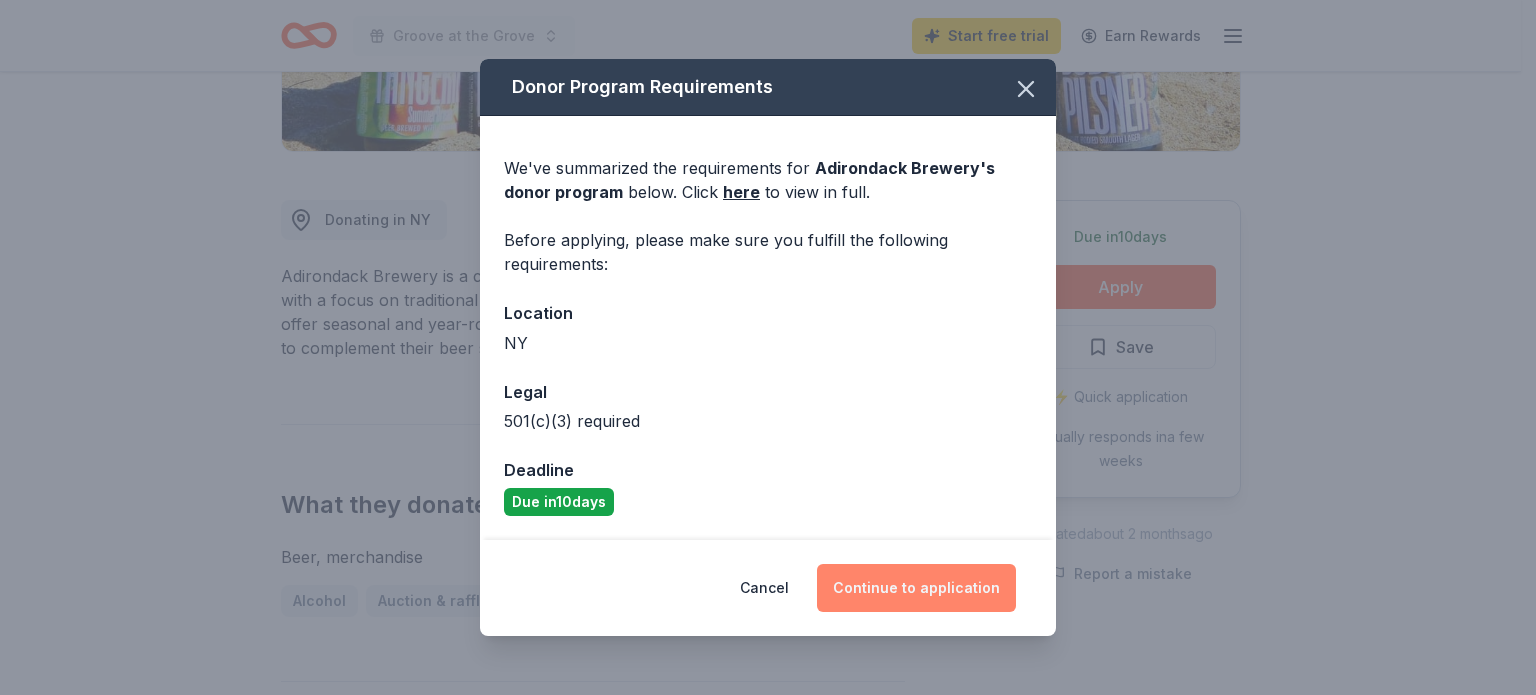 click on "Continue to application" at bounding box center (916, 588) 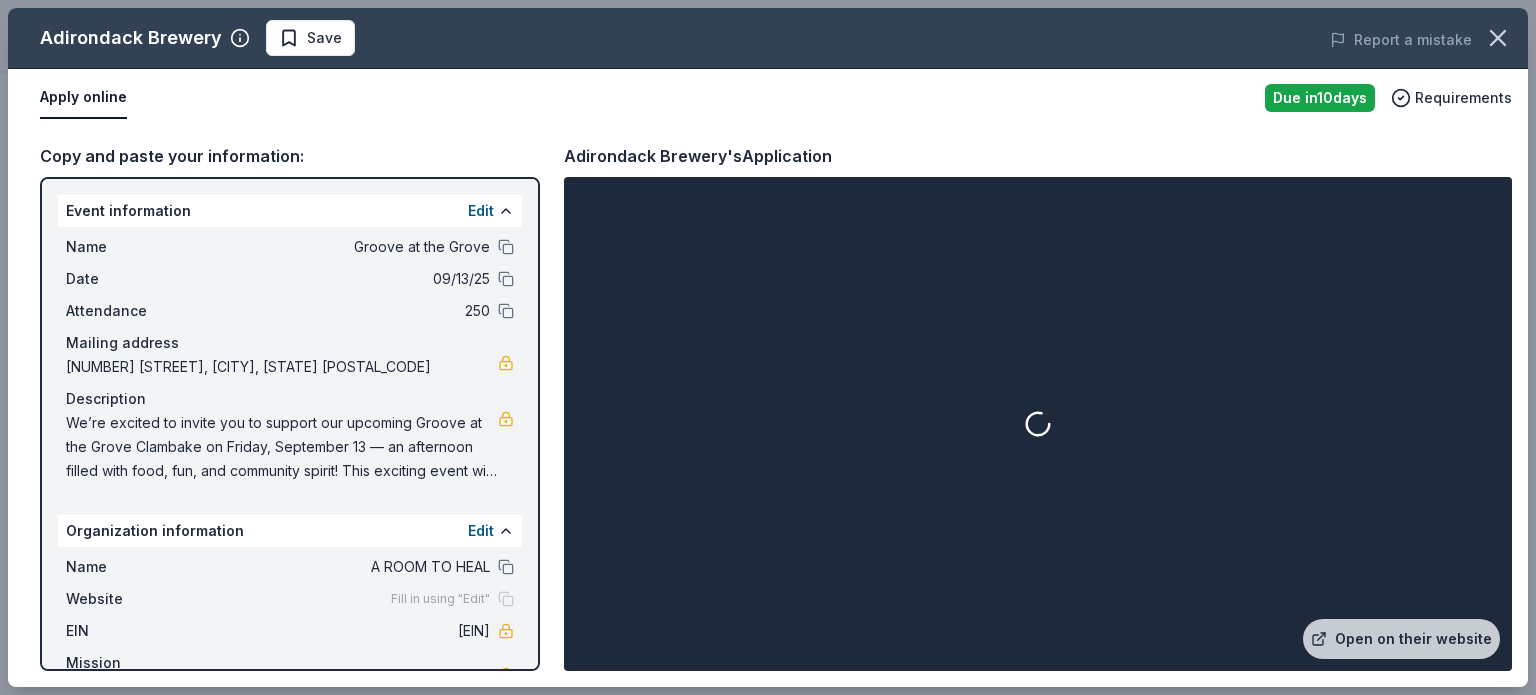 click at bounding box center [1038, 424] 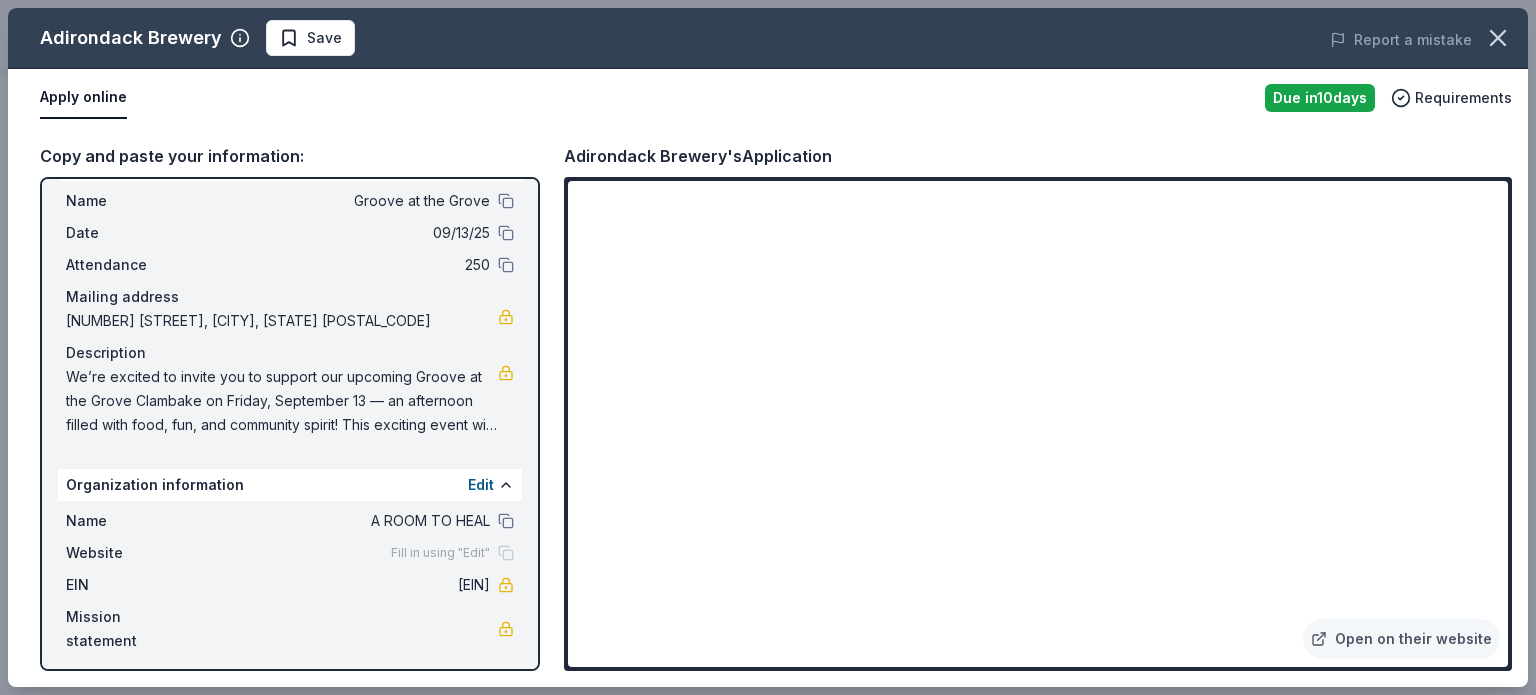 scroll, scrollTop: 52, scrollLeft: 0, axis: vertical 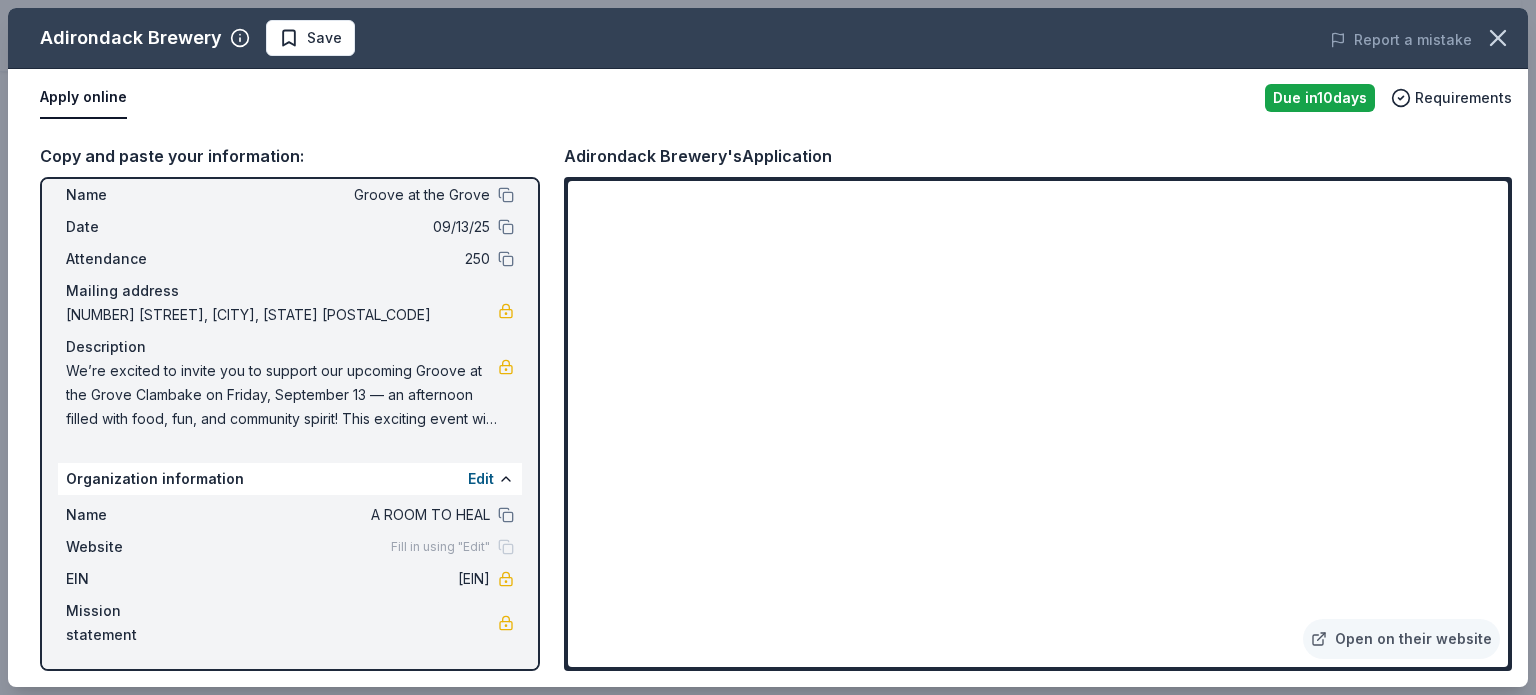 click on "Website Fill in using "Edit"" at bounding box center [290, 547] 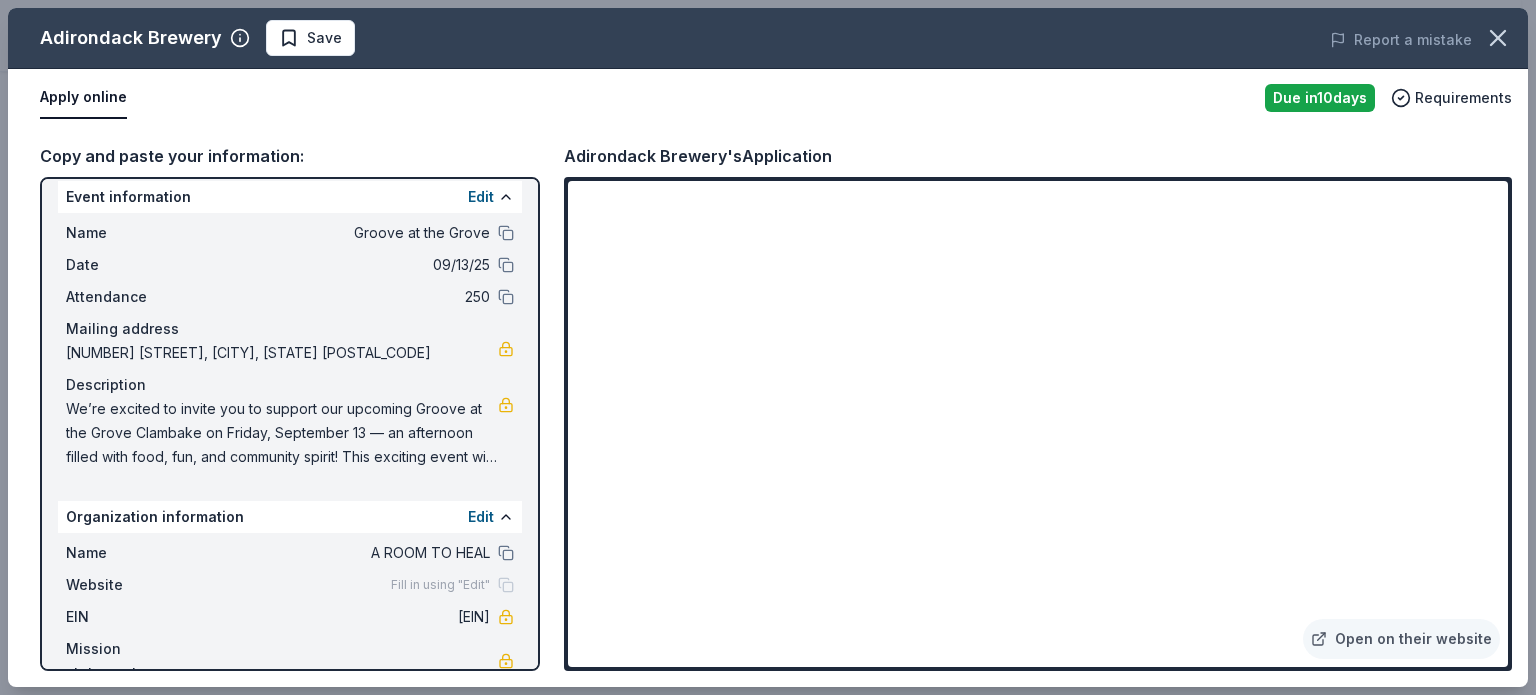 scroll, scrollTop: 52, scrollLeft: 0, axis: vertical 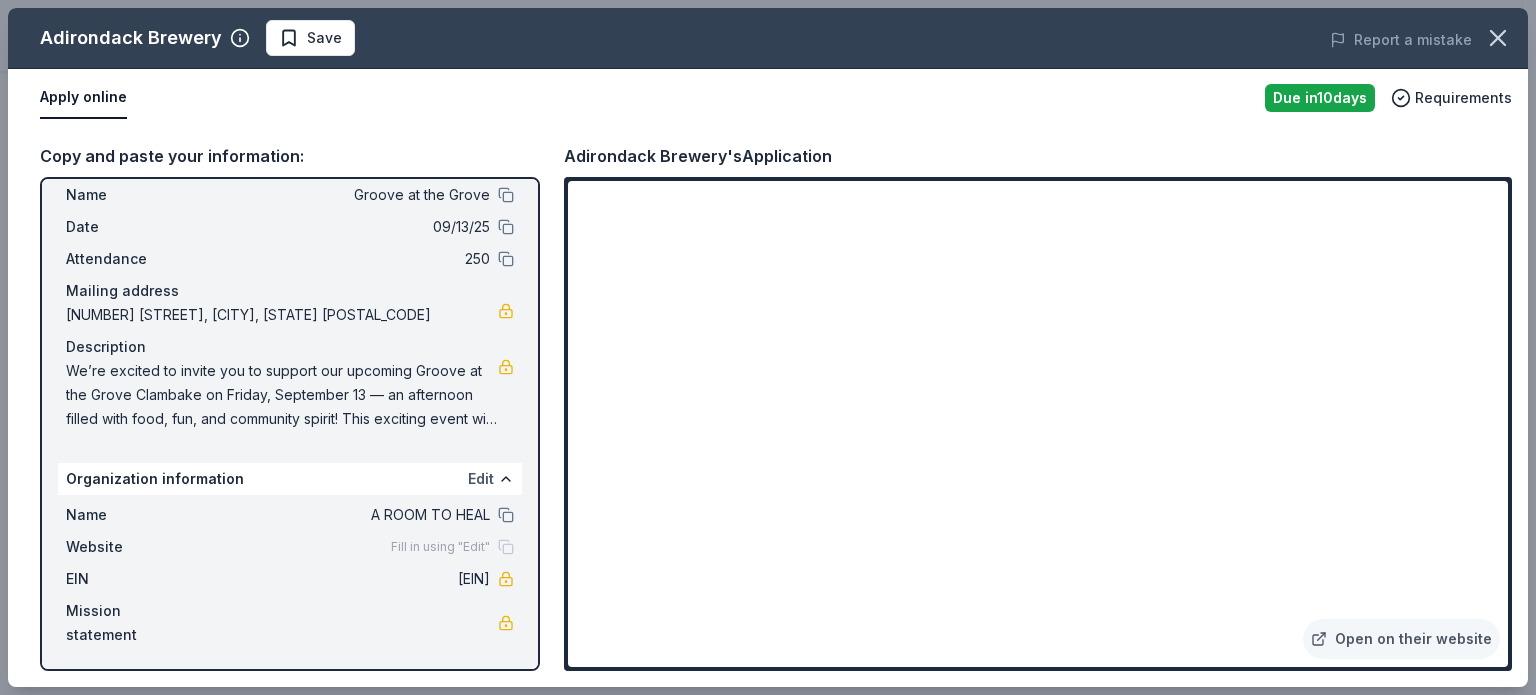 click on "Edit" at bounding box center (481, 479) 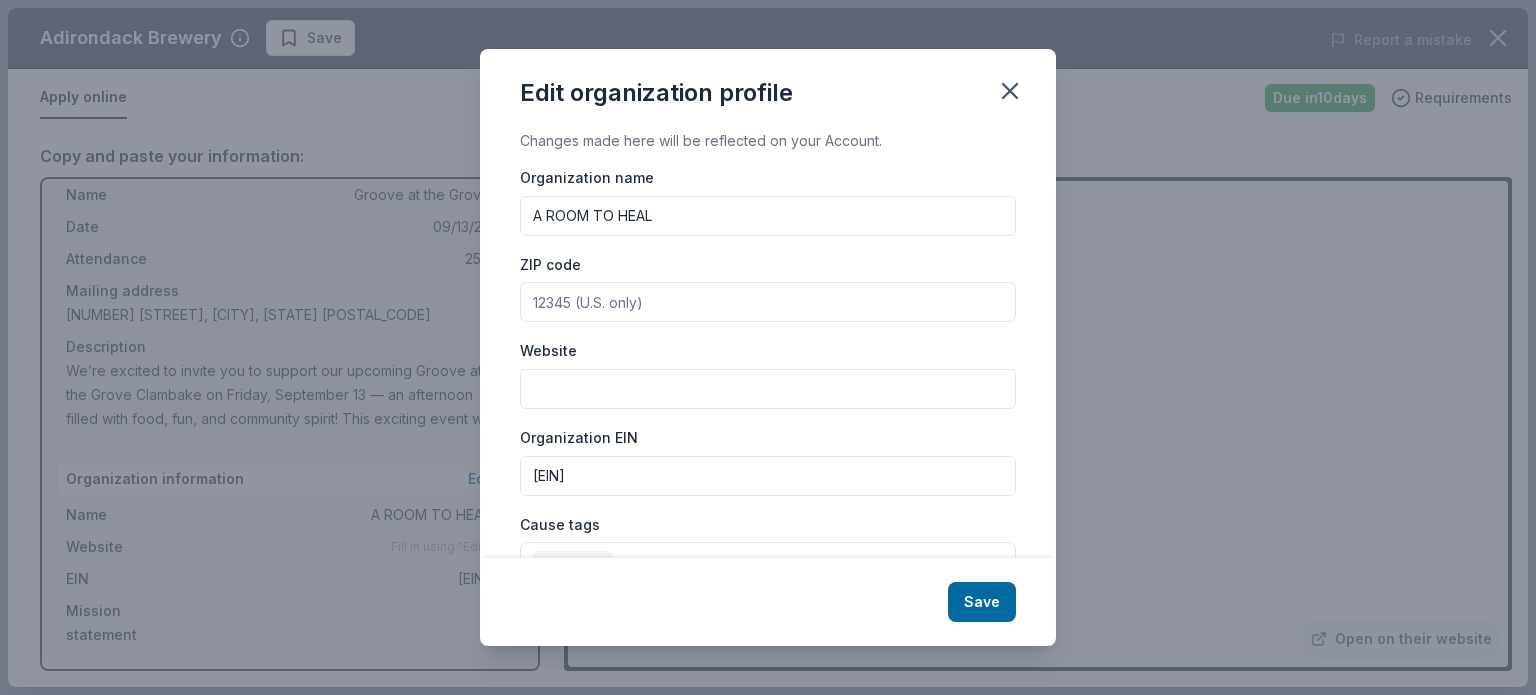 click on "Website" at bounding box center [768, 389] 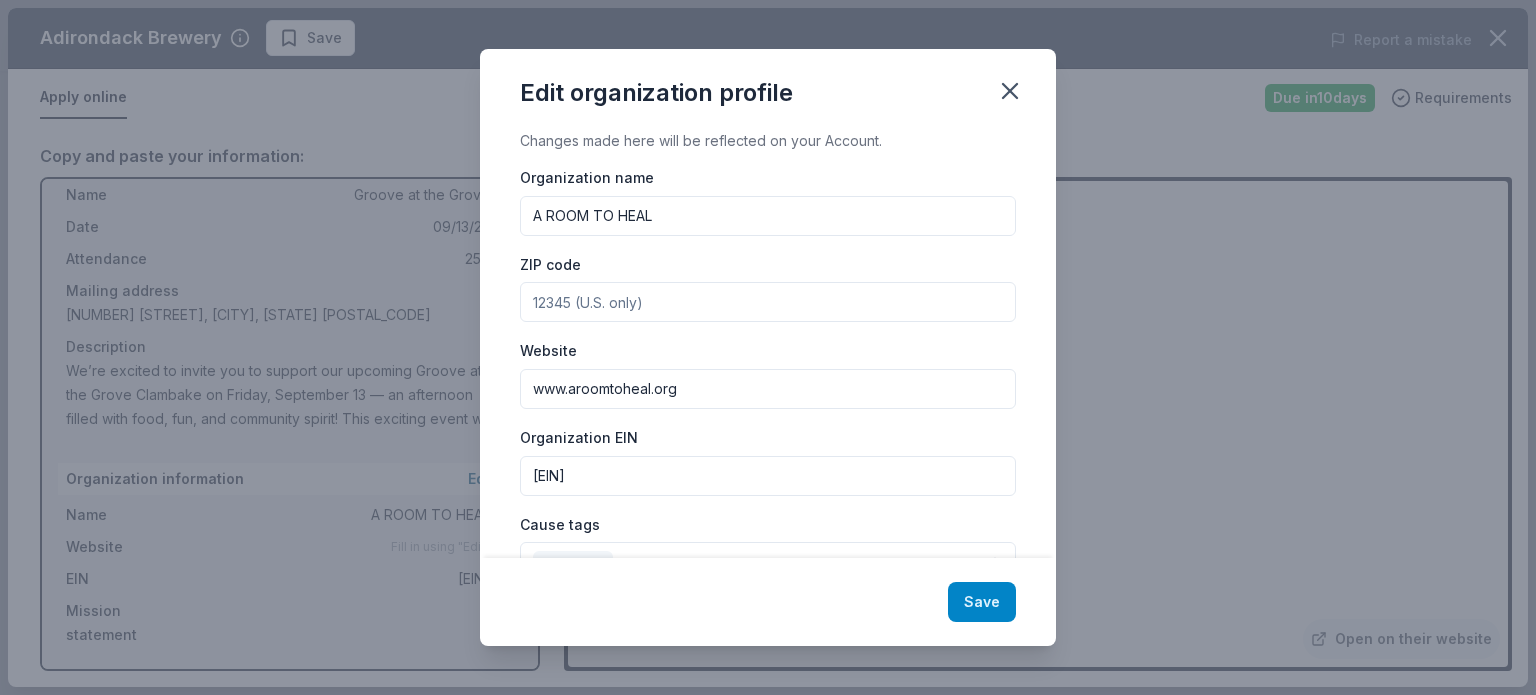 type on "www.aroomtoheal.org" 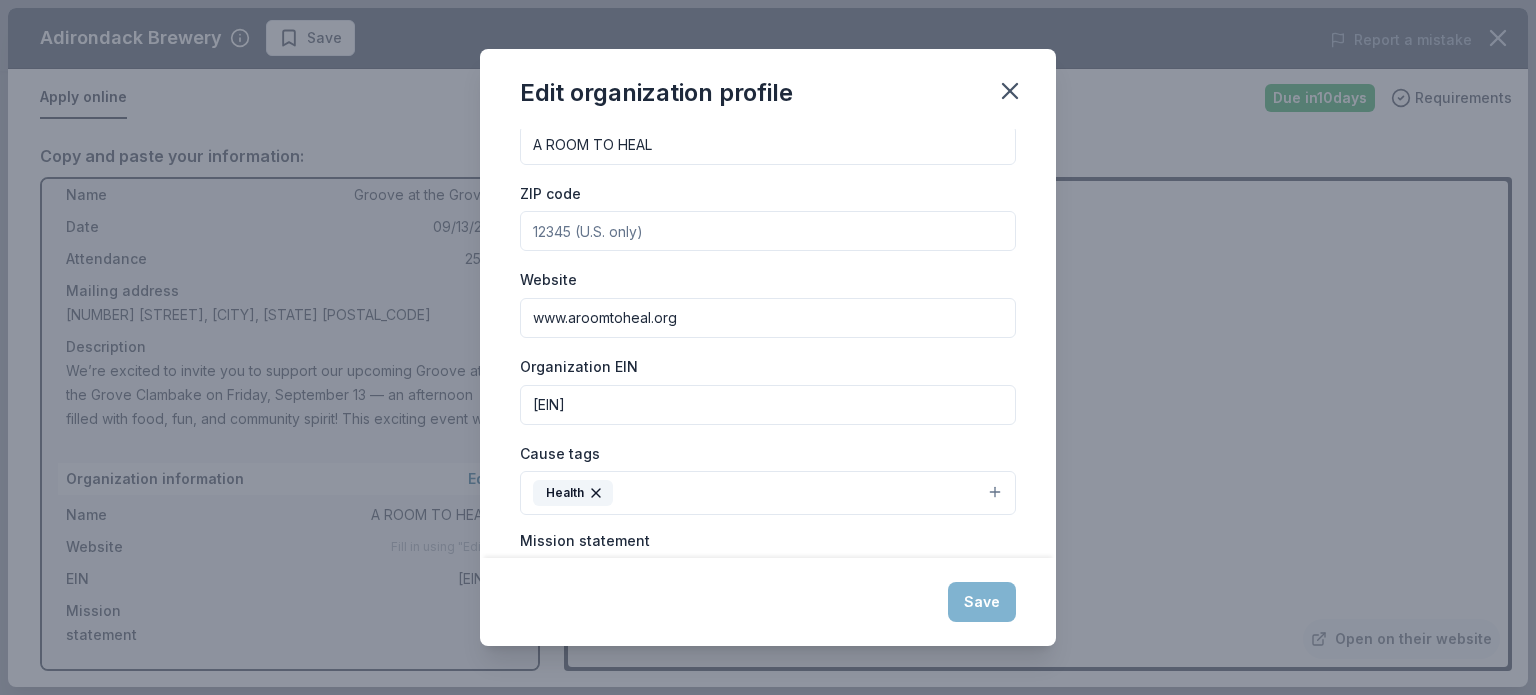 scroll, scrollTop: 96, scrollLeft: 0, axis: vertical 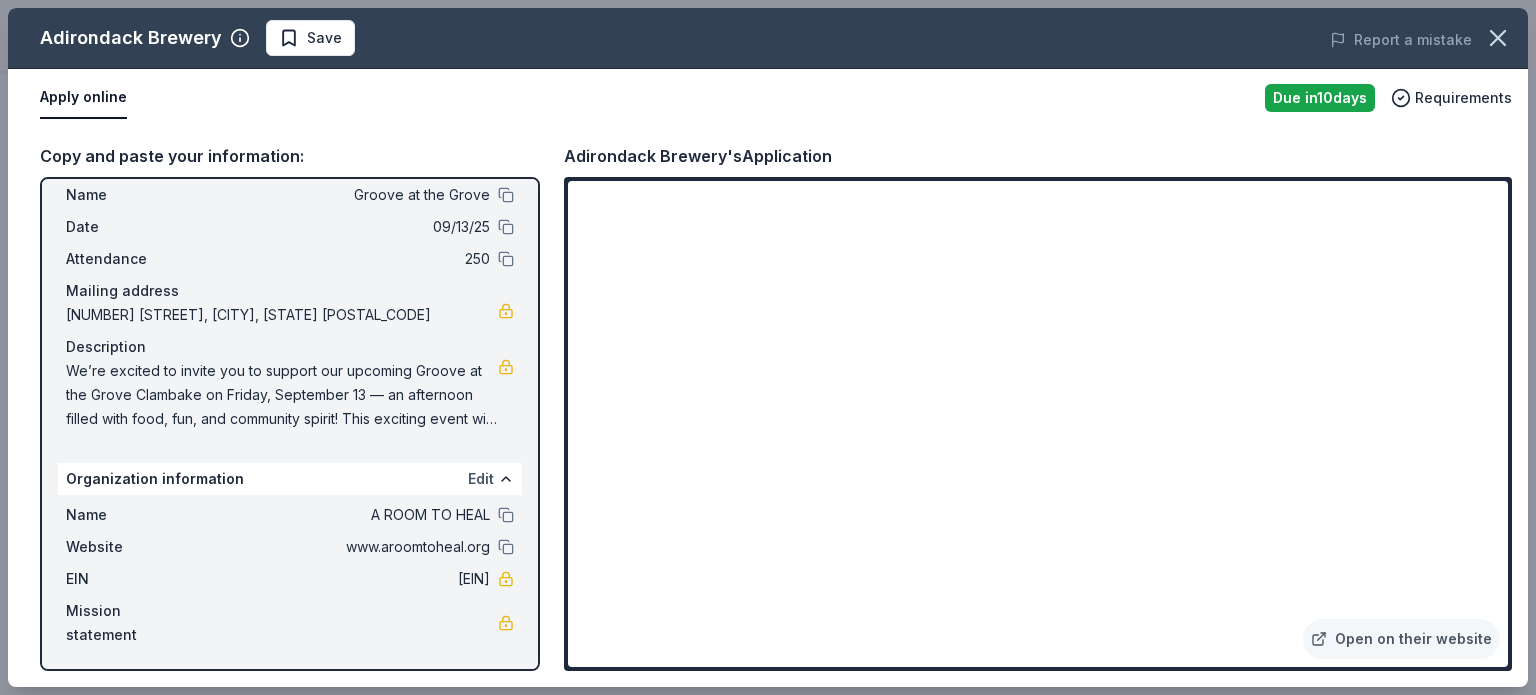 click on "Edit" at bounding box center (481, 479) 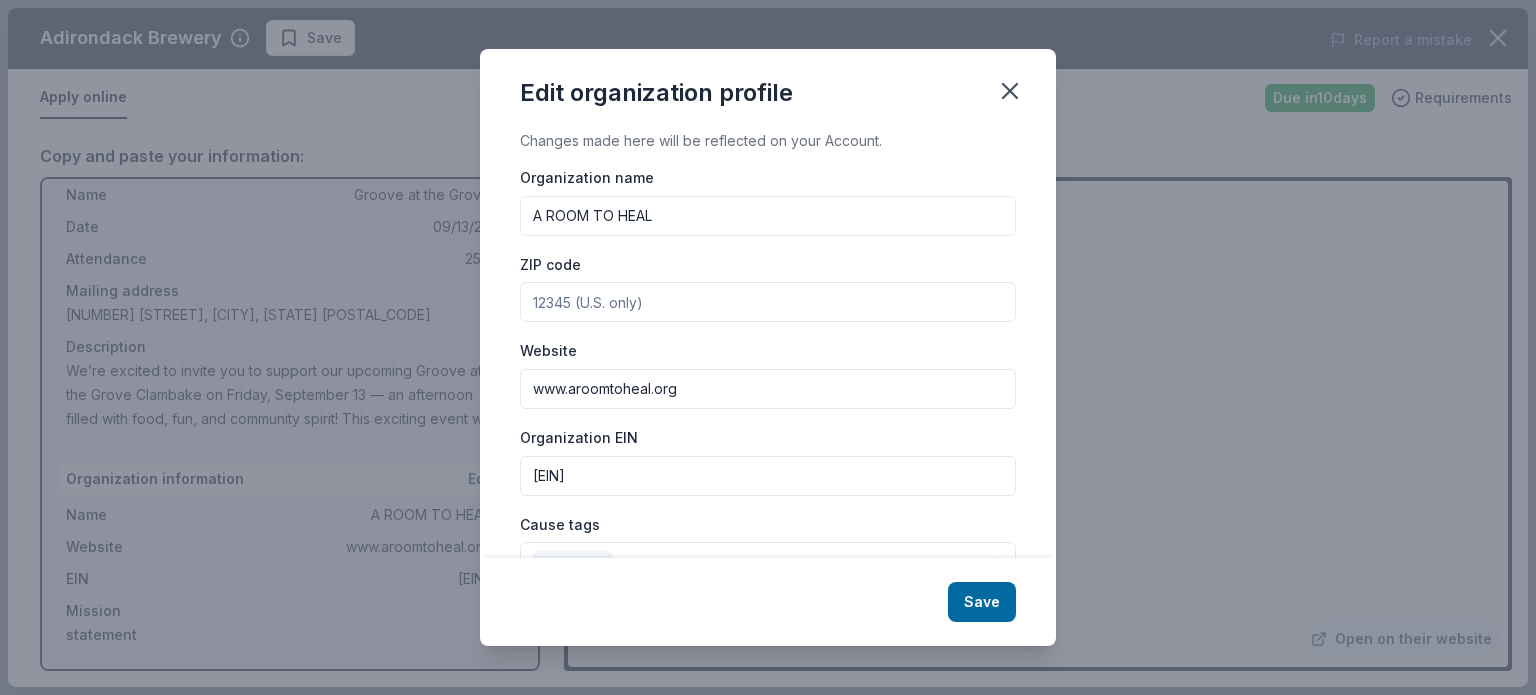 scroll, scrollTop: 240, scrollLeft: 0, axis: vertical 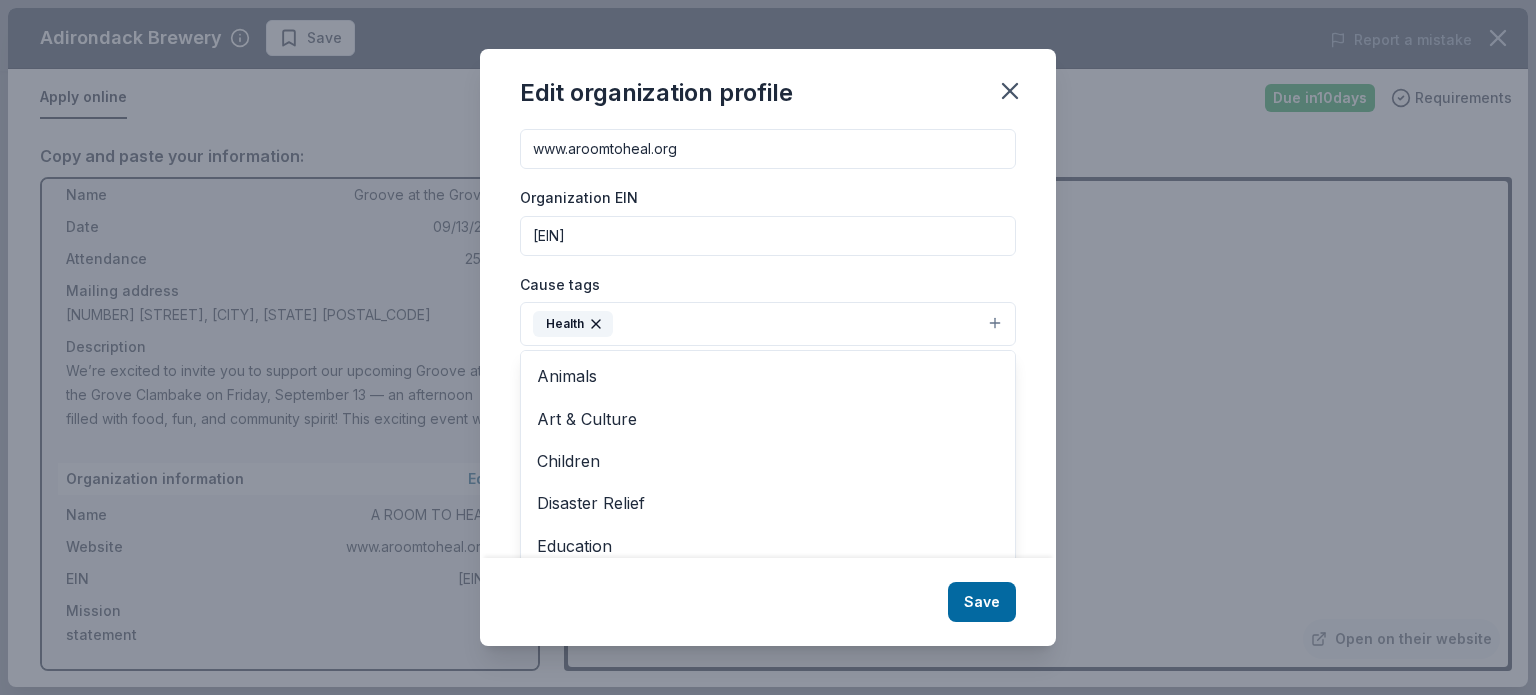 click on "Health" at bounding box center [768, 324] 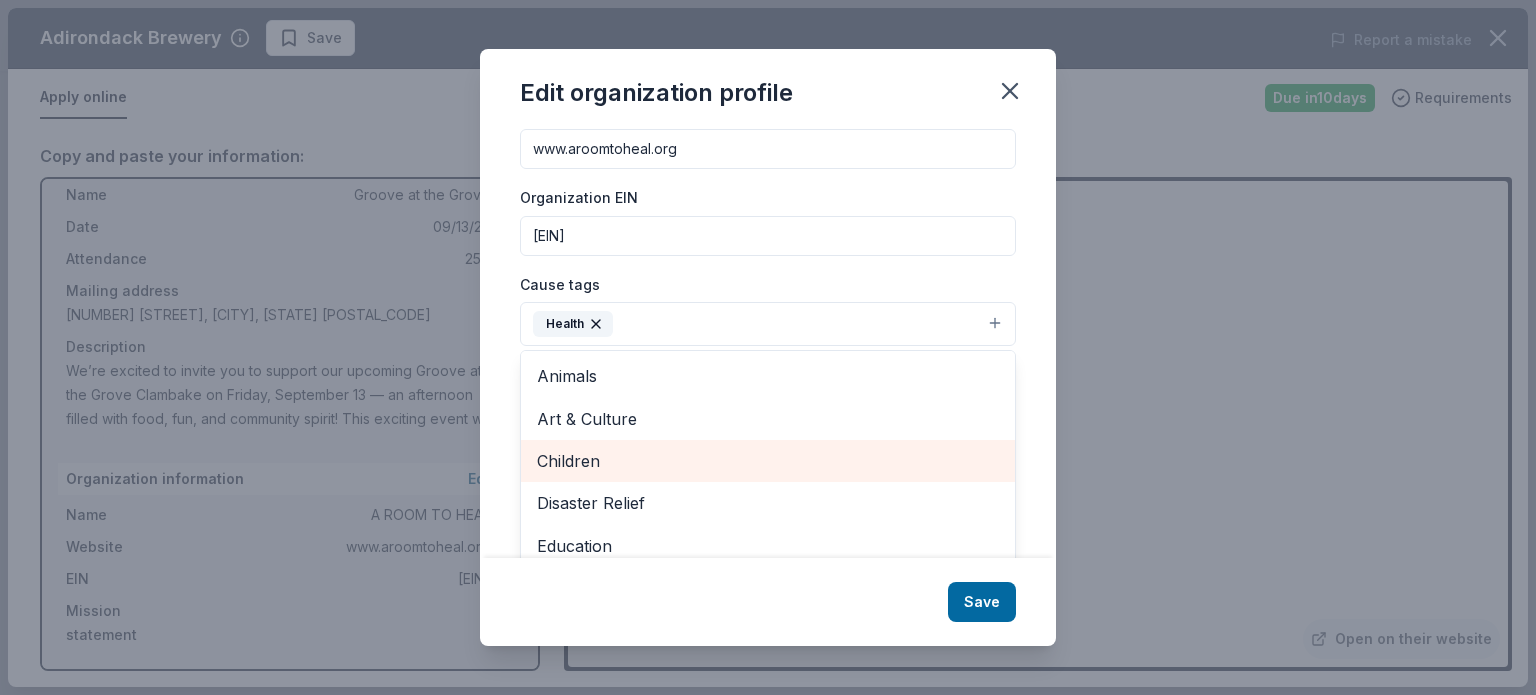 click on "Children" at bounding box center [768, 461] 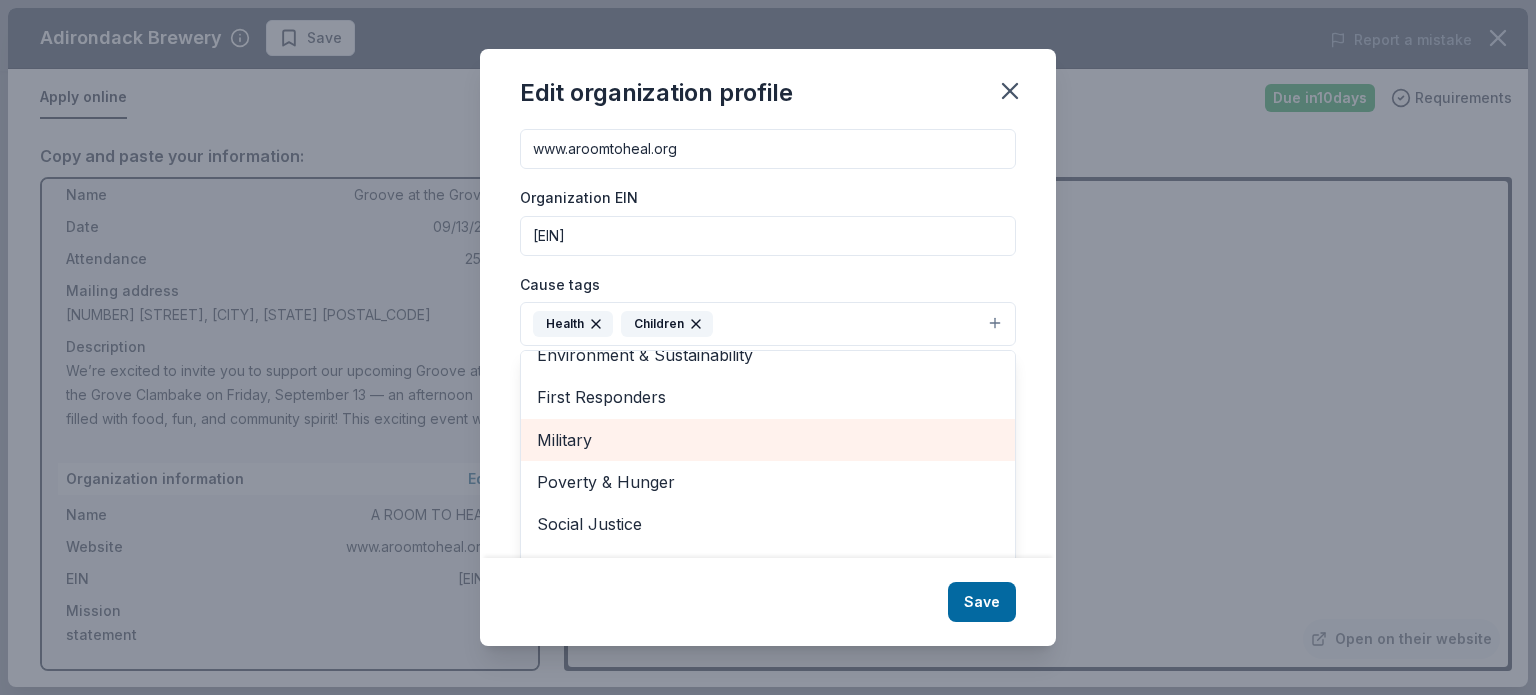 scroll, scrollTop: 193, scrollLeft: 0, axis: vertical 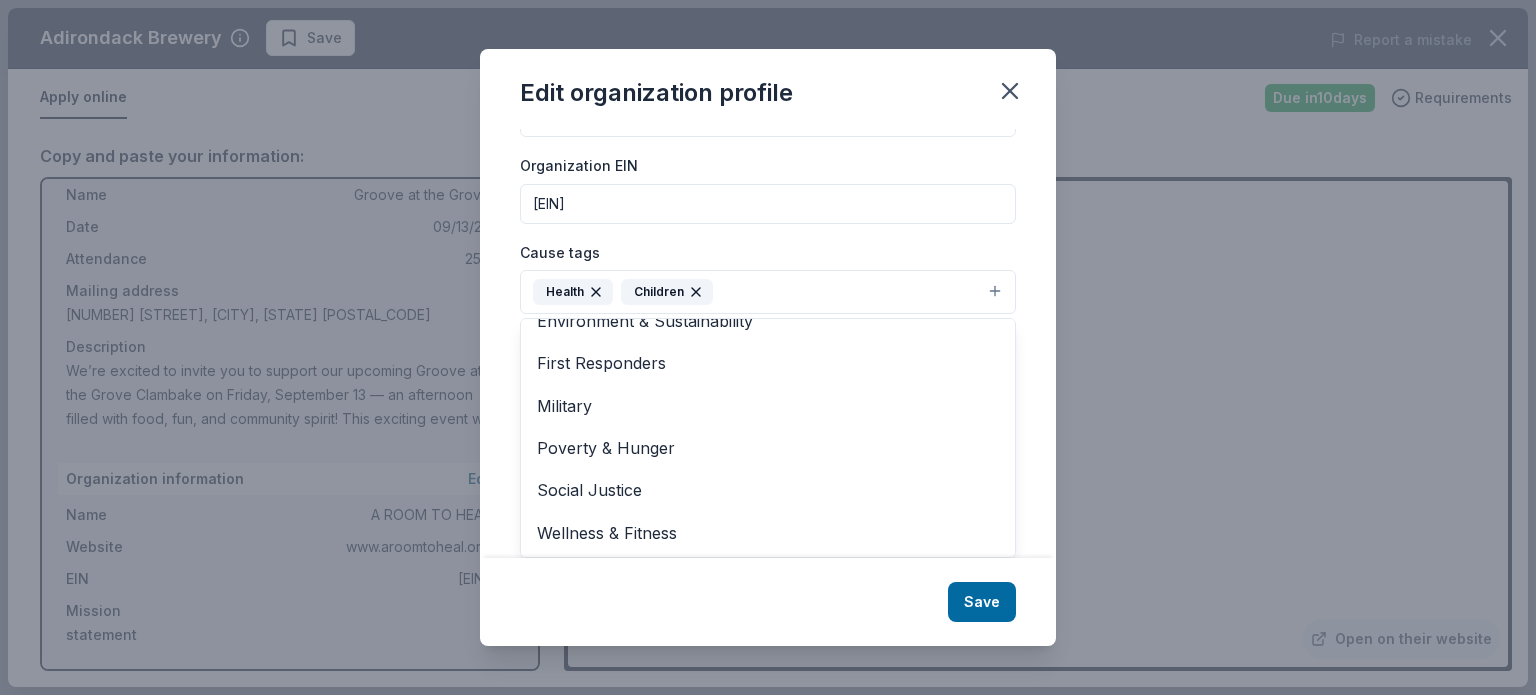 click on "Edit organization profile Changes made here will be reflected on your Account. Organization name A ROOM TO HEAL ZIP code Website www.aroomtoheal.org Organization EIN 27-0133386 Cause tags Health Children Animals Art & Culture Disaster Relief Education Environment & Sustainability First Responders Military Poverty & Hunger Social Justice Wellness & Fitness Mission statement Save" at bounding box center (768, 347) 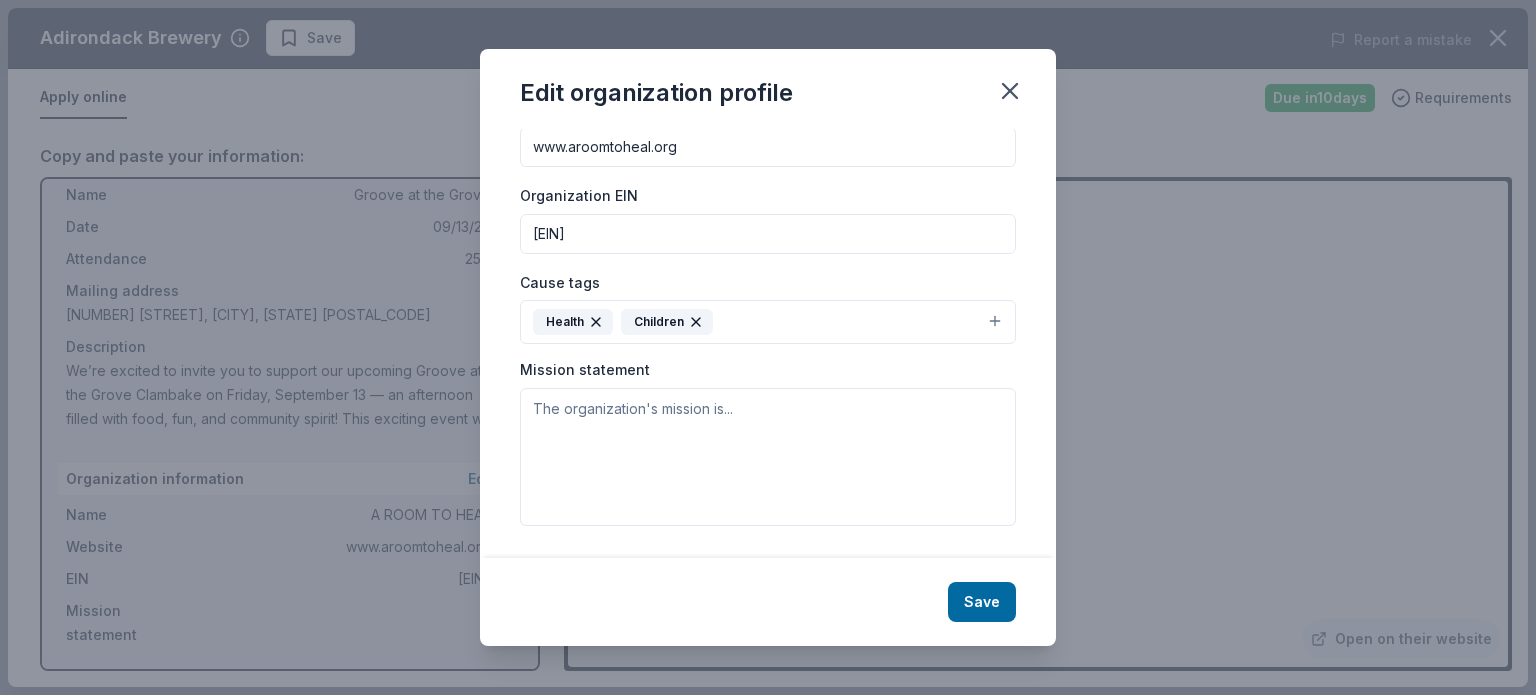 scroll, scrollTop: 241, scrollLeft: 0, axis: vertical 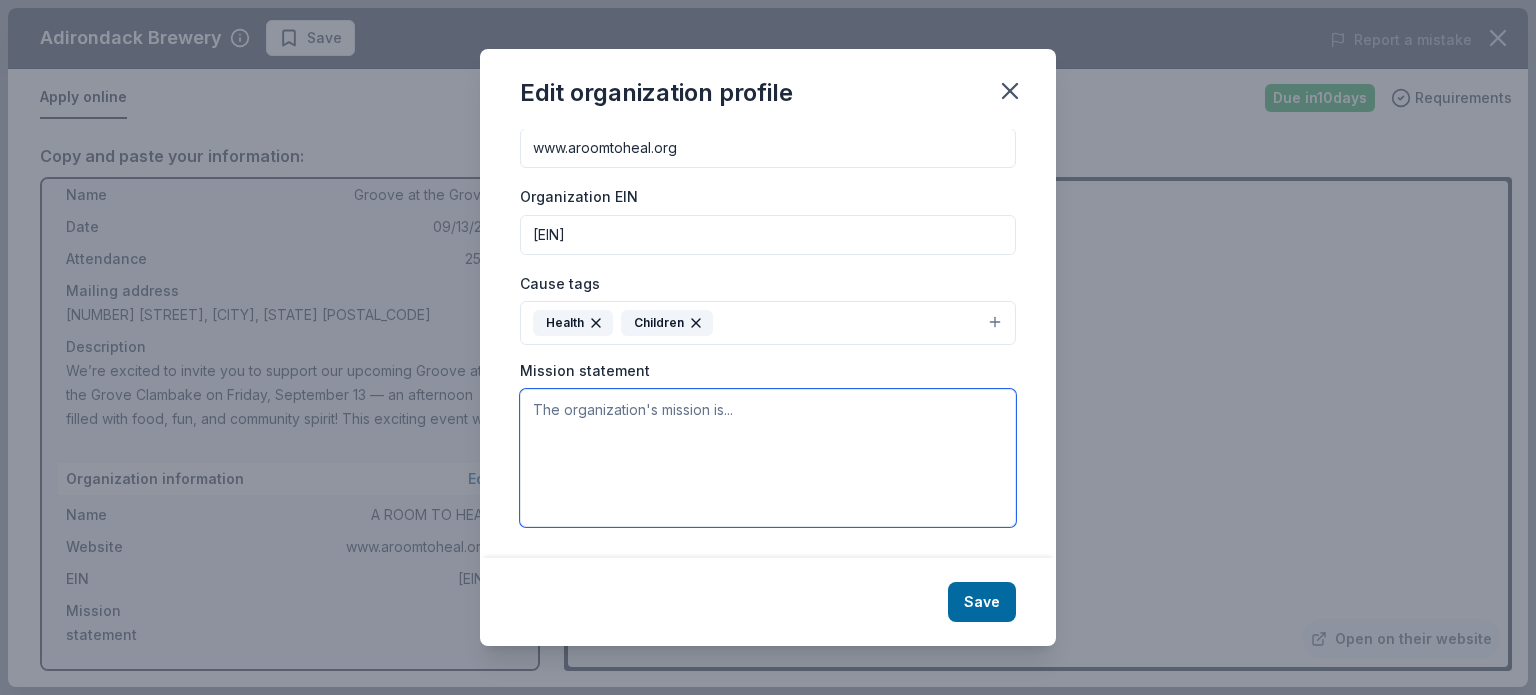 click at bounding box center [768, 458] 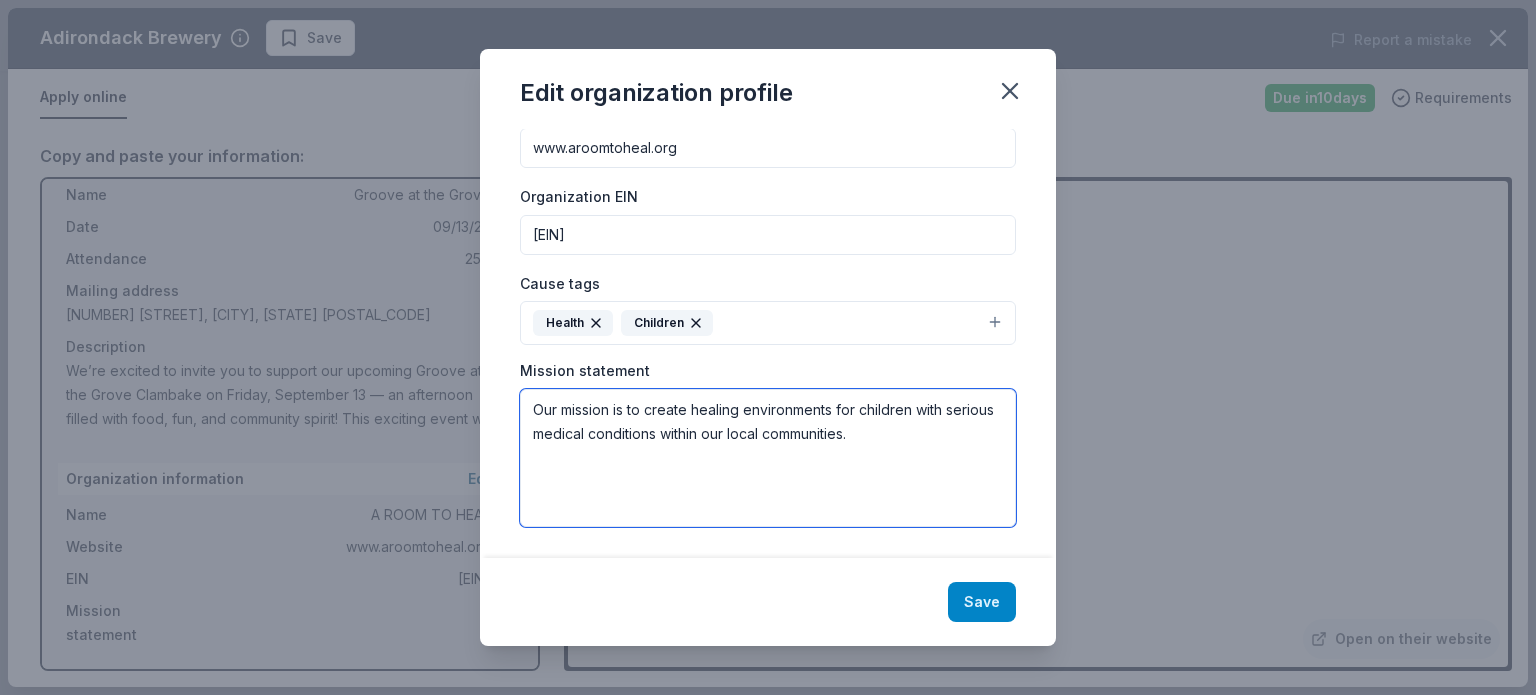 type on "Our mission is to create healing environments for children with serious medical conditions within our local communities." 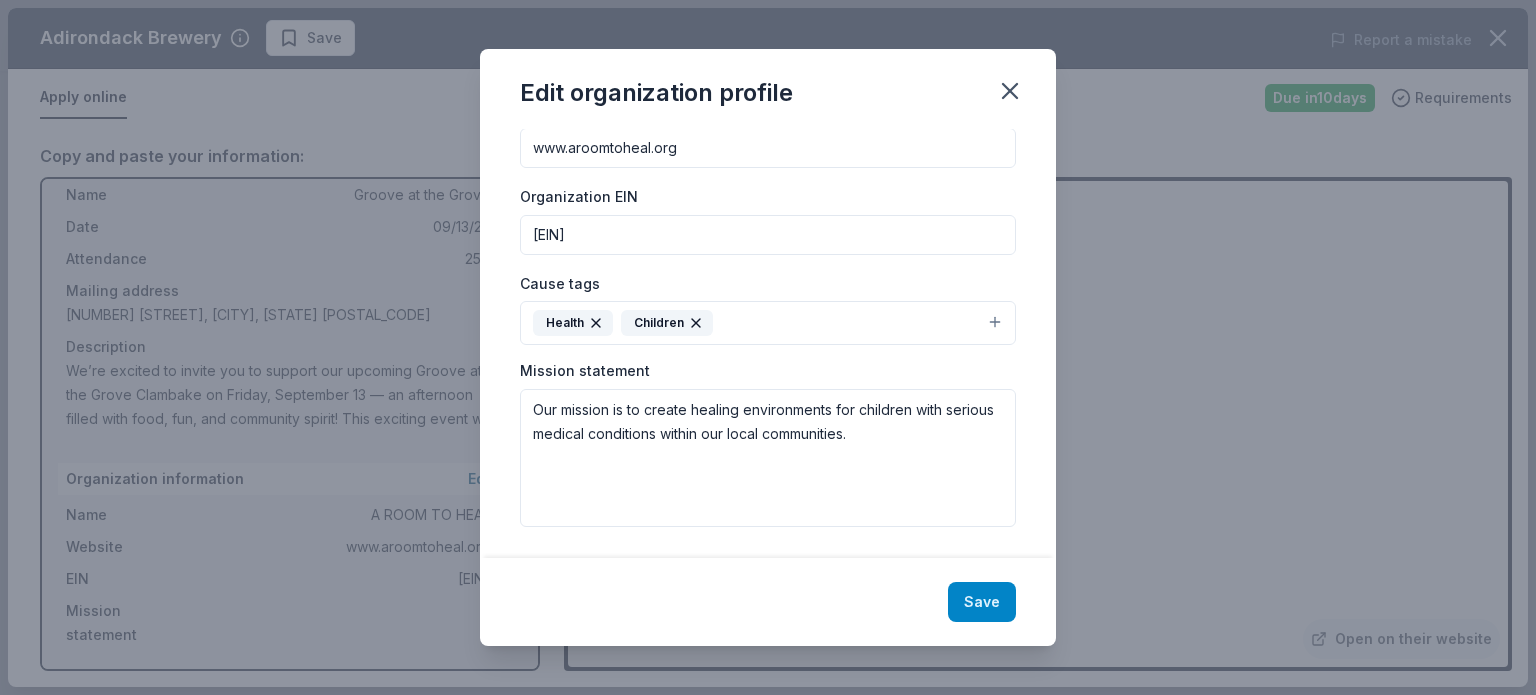 click on "Save" at bounding box center (982, 602) 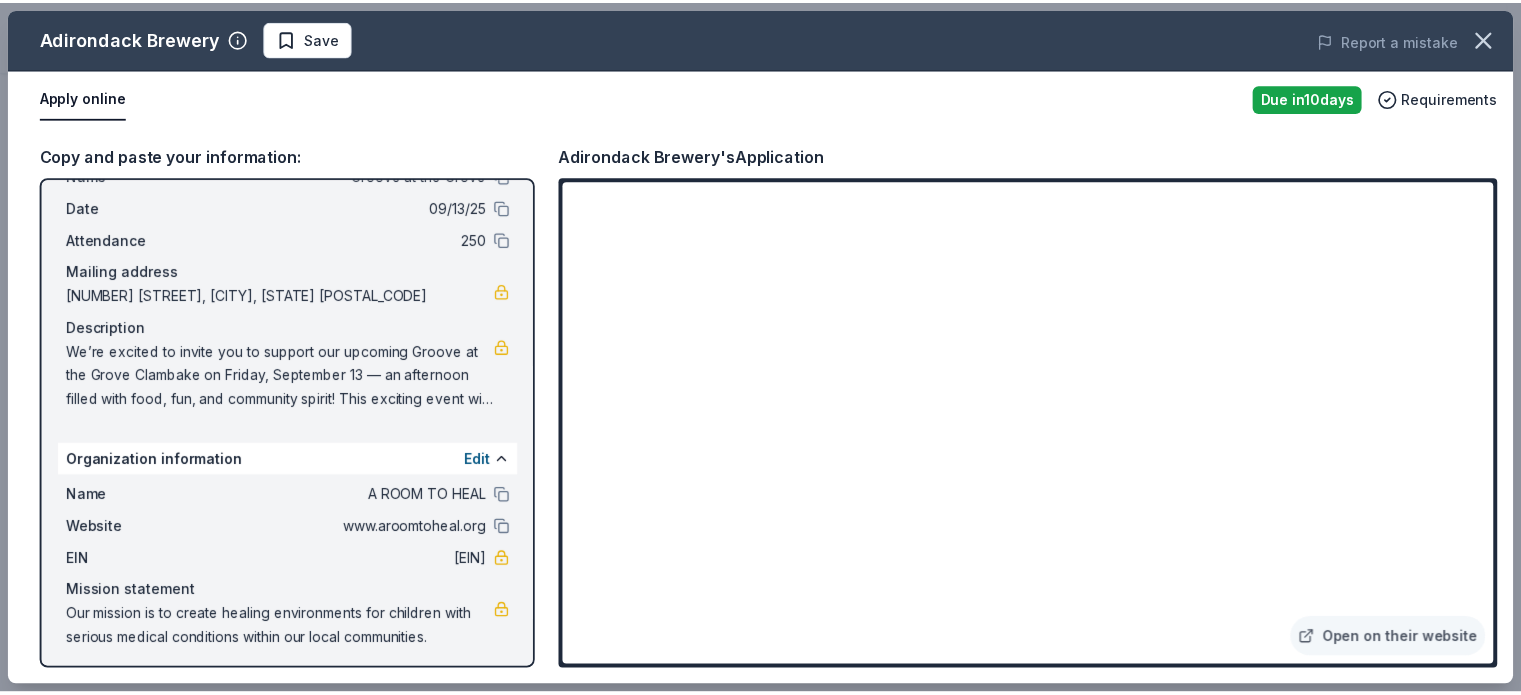 scroll, scrollTop: 76, scrollLeft: 0, axis: vertical 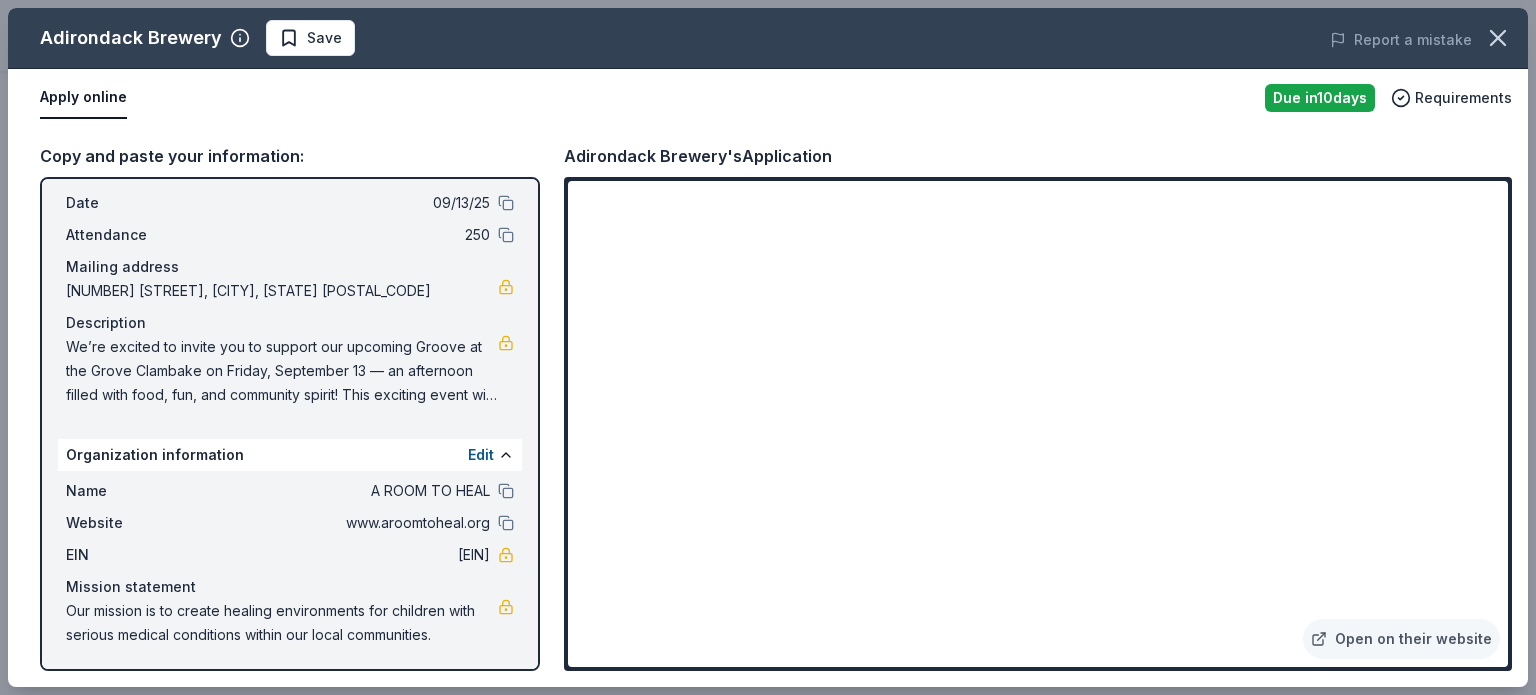 click on "Name A ROOM TO HEAL Website www.aroomtoheal.org EIN 27-0133386 Mission statement Our mission is to create healing environments for children with serious medical conditions within our local communities." at bounding box center (290, 563) 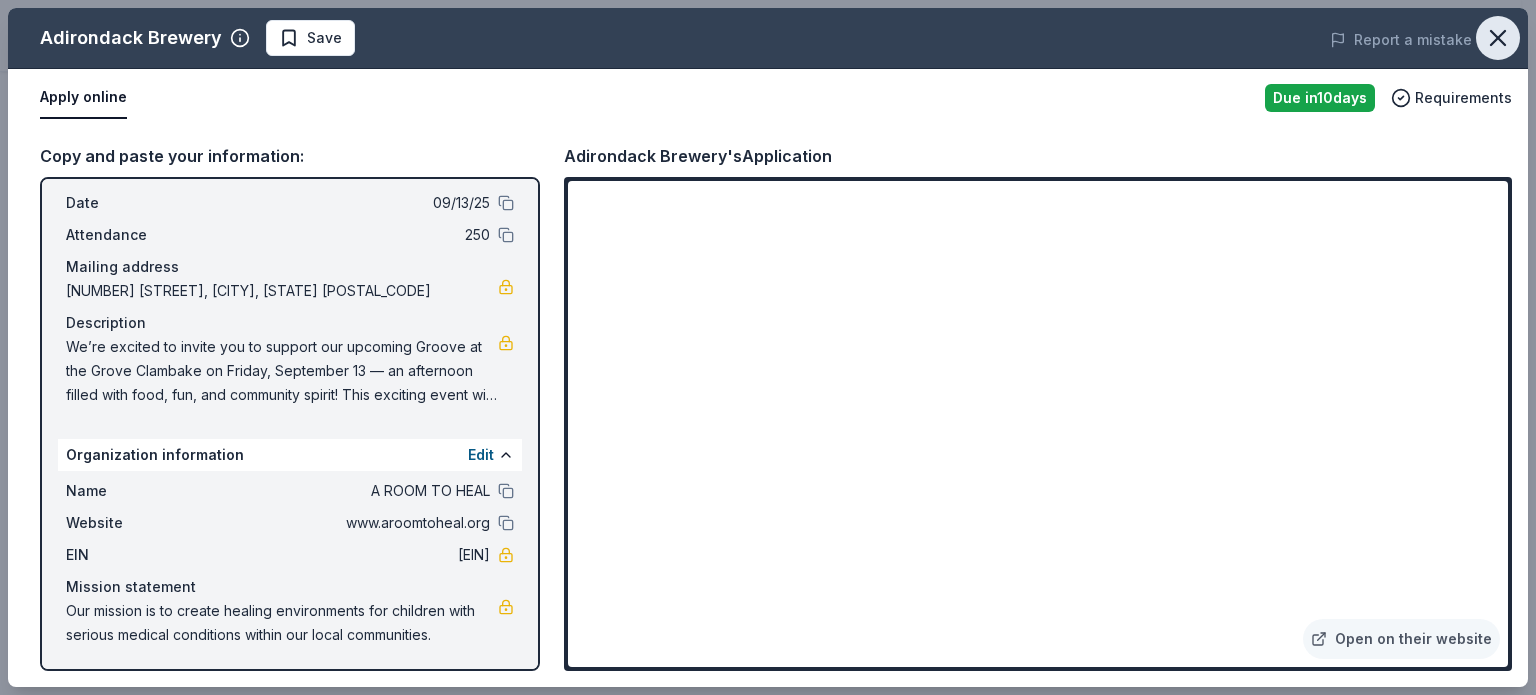 click 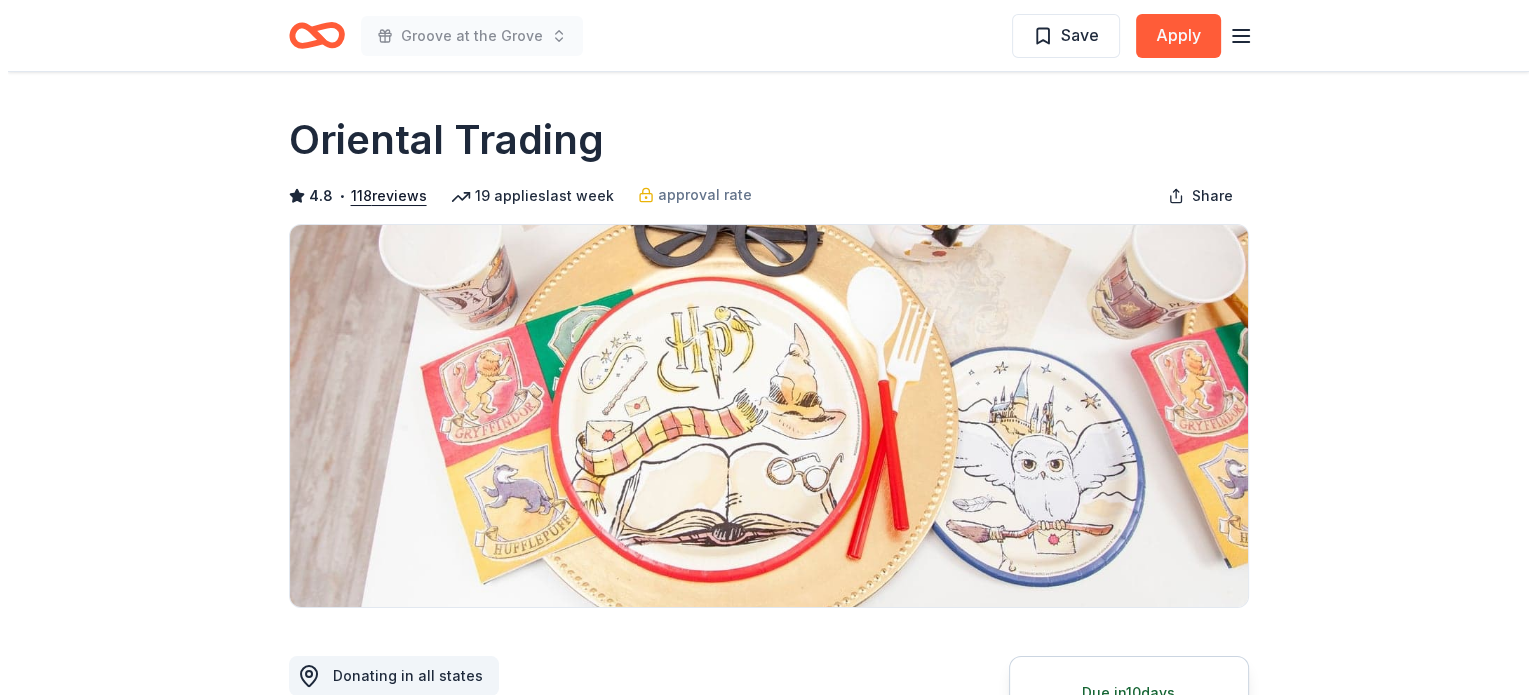 scroll, scrollTop: 84, scrollLeft: 0, axis: vertical 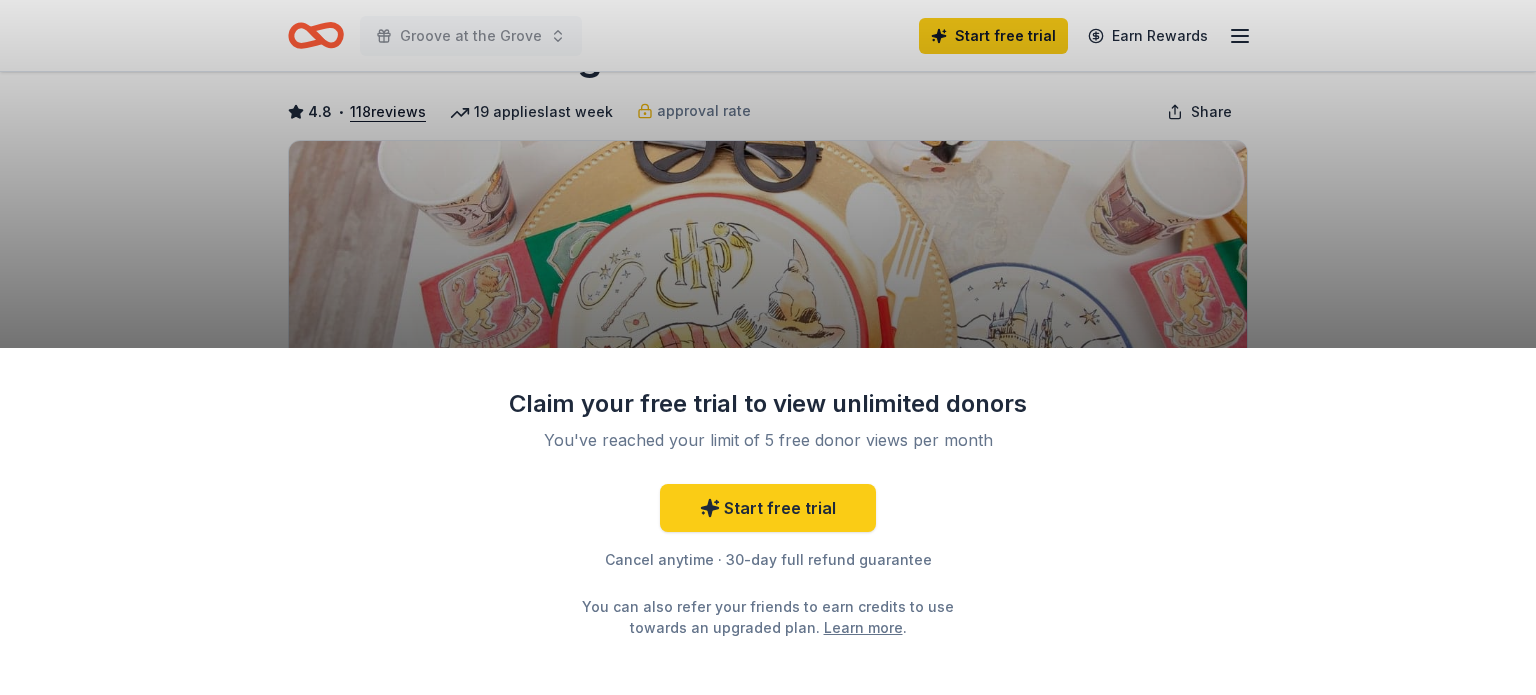 click on "Claim your free trial to view unlimited donors You've reached your limit of 5 free donor views per month Start free  trial Cancel anytime · 30-day full refund guarantee You can also refer your friends to earn credits to use towards an upgraded plan.   Learn more ." at bounding box center (768, 347) 